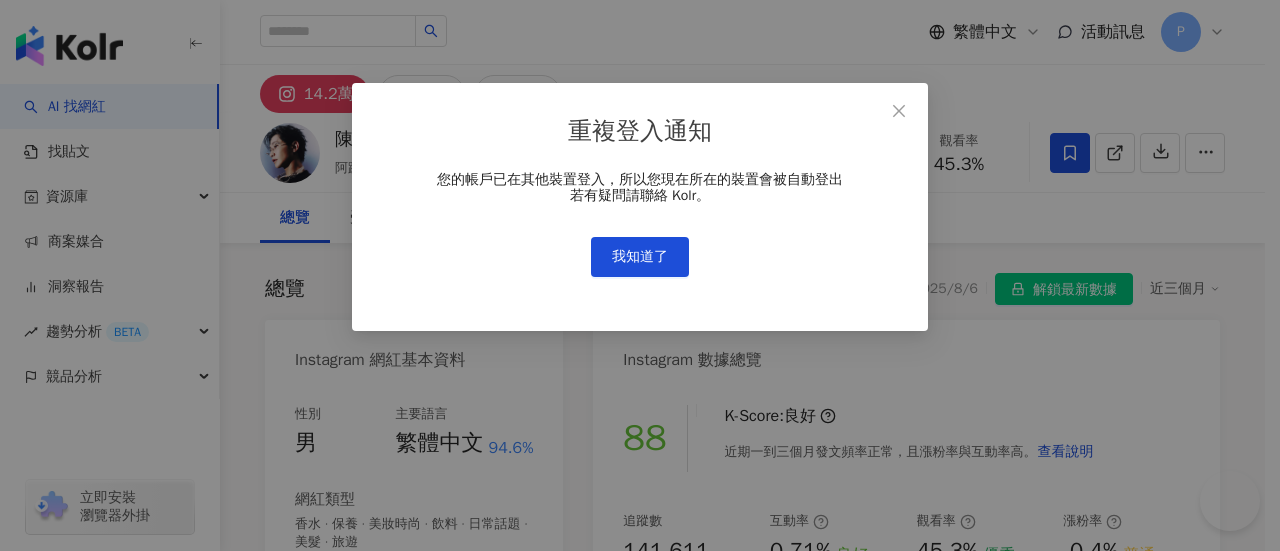scroll, scrollTop: 0, scrollLeft: 0, axis: both 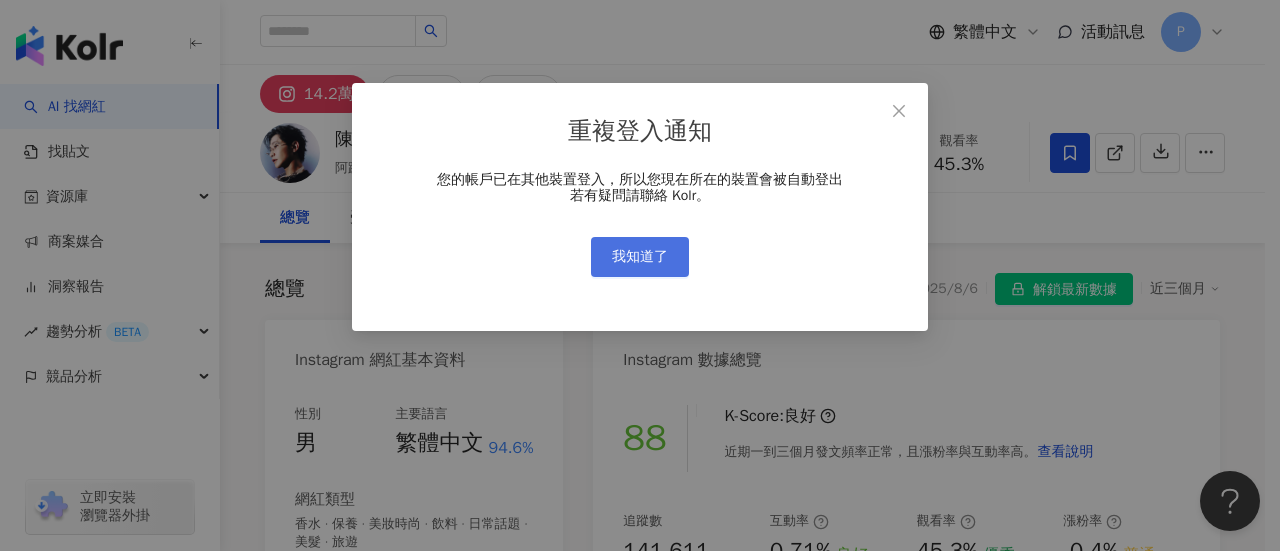 click on "我知道了" at bounding box center (640, 257) 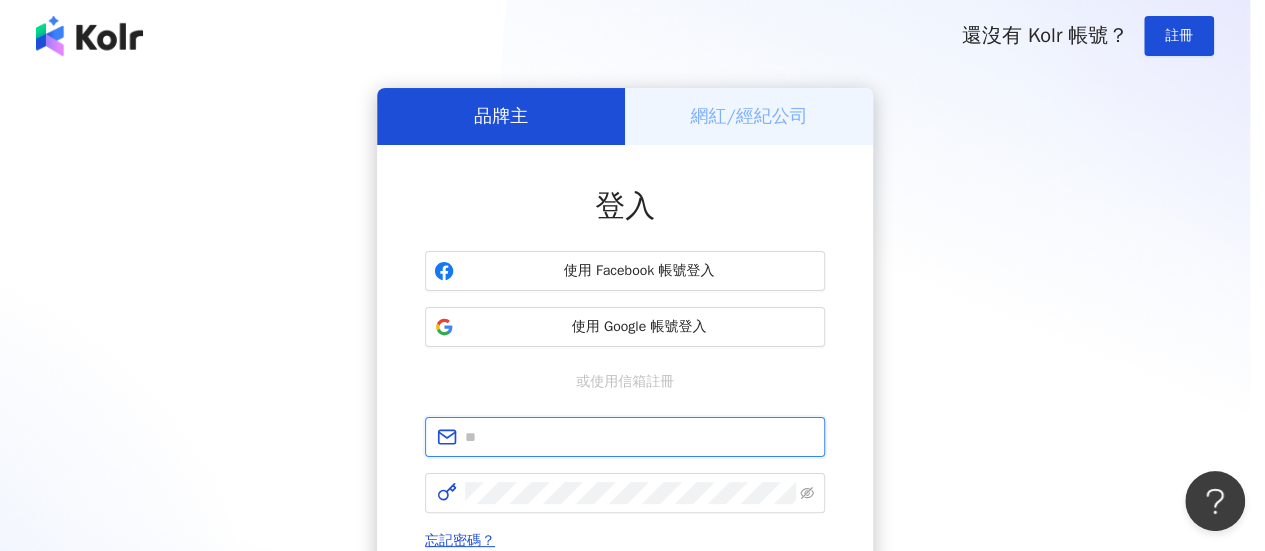 type on "**********" 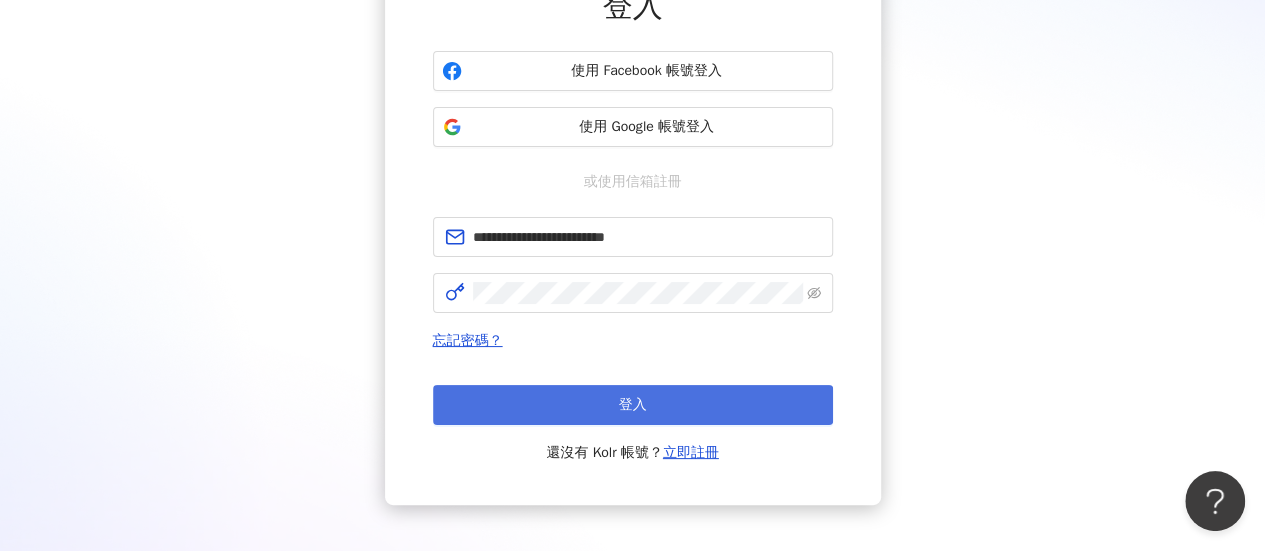 click on "登入" at bounding box center [633, 405] 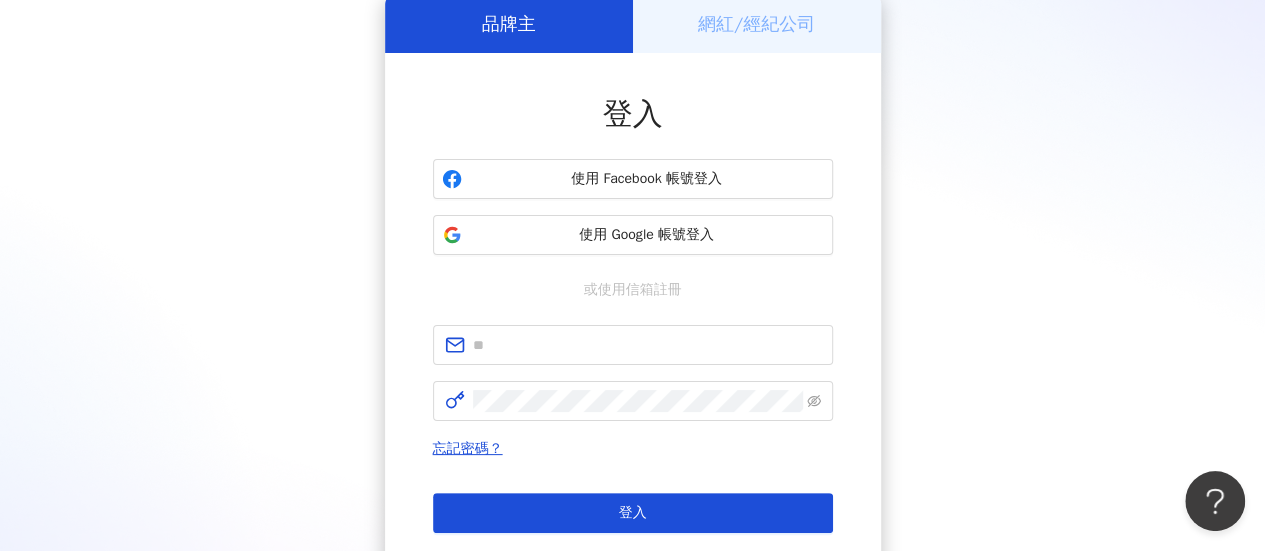 scroll, scrollTop: 200, scrollLeft: 0, axis: vertical 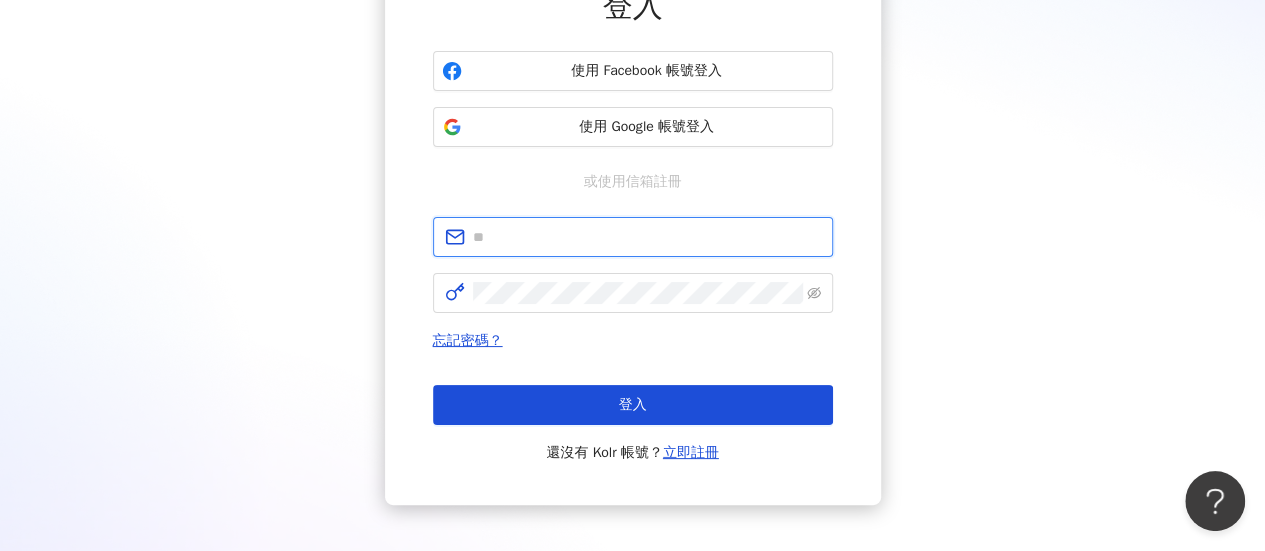 type on "**********" 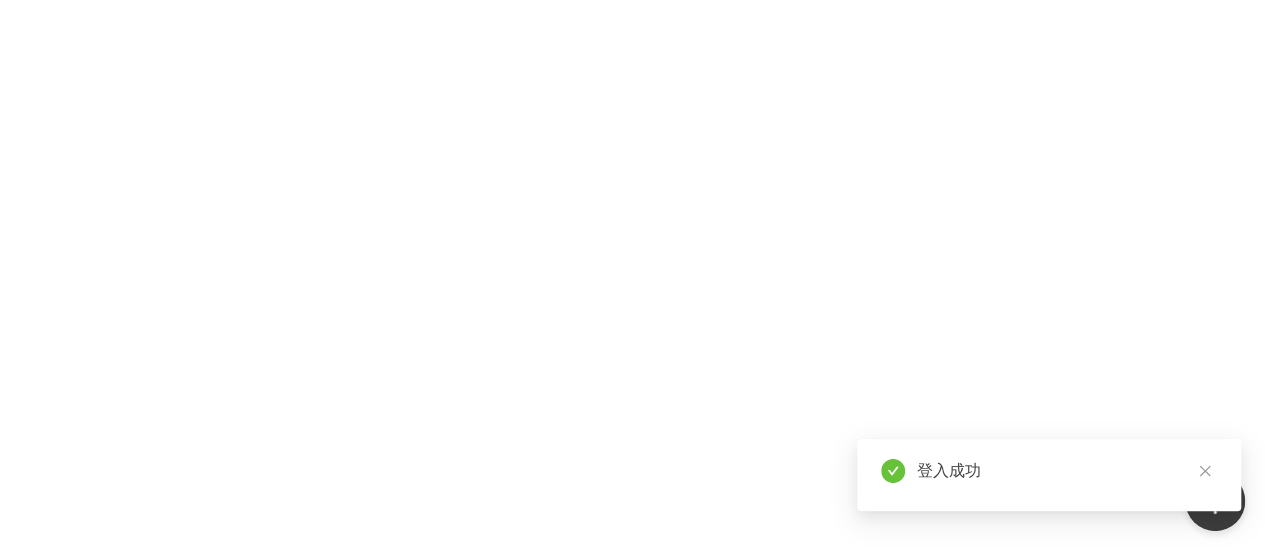 scroll, scrollTop: 0, scrollLeft: 0, axis: both 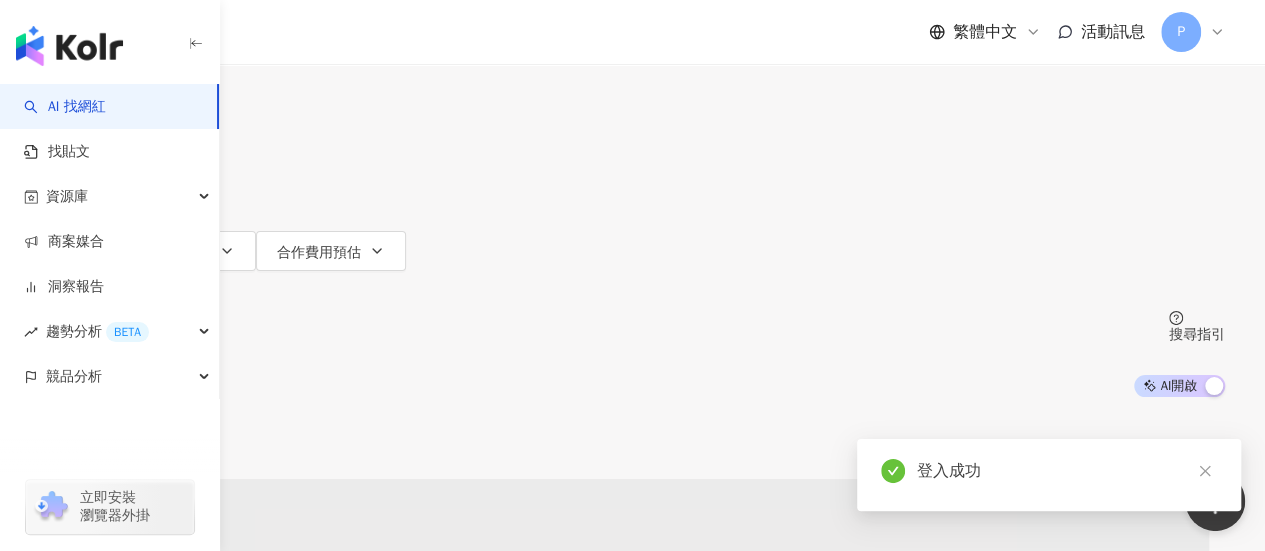click at bounding box center (250, 19) 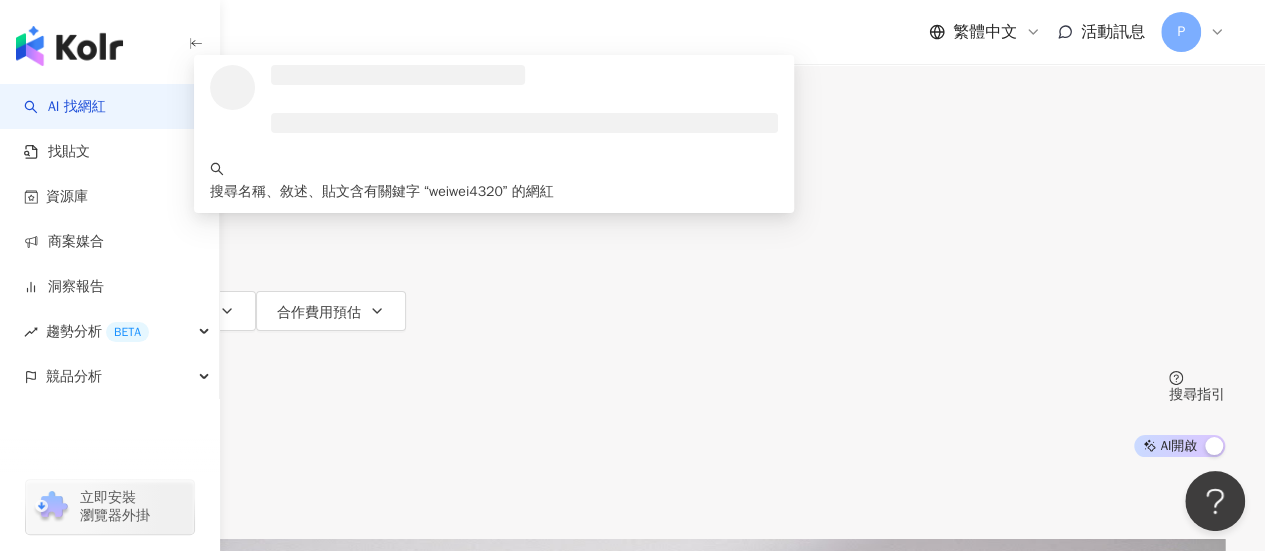 click at bounding box center [68, 90] 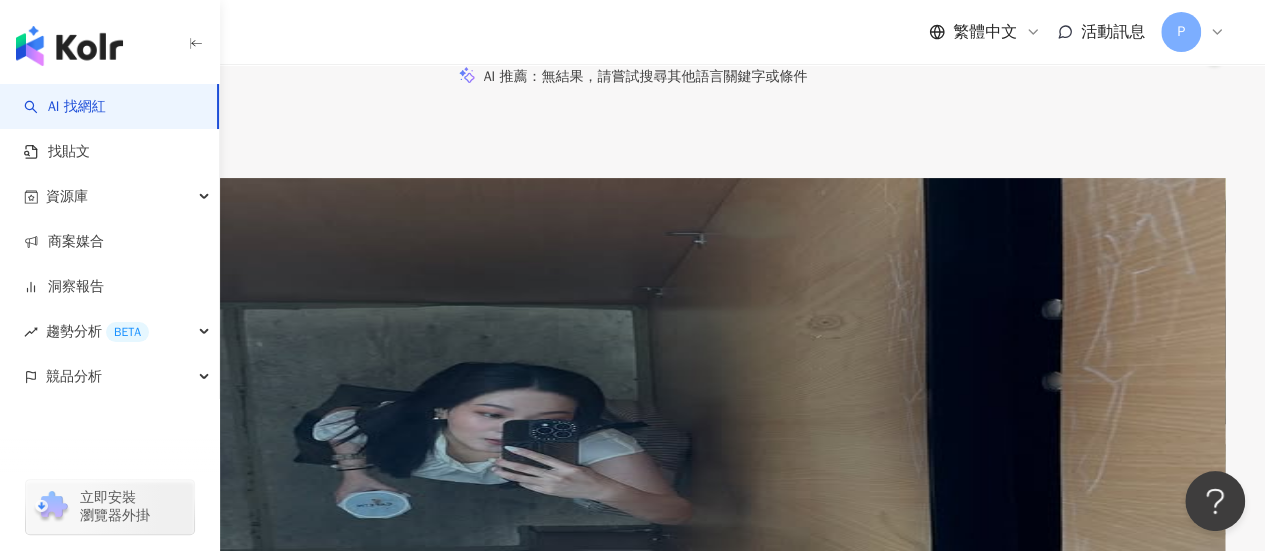 scroll, scrollTop: 300, scrollLeft: 0, axis: vertical 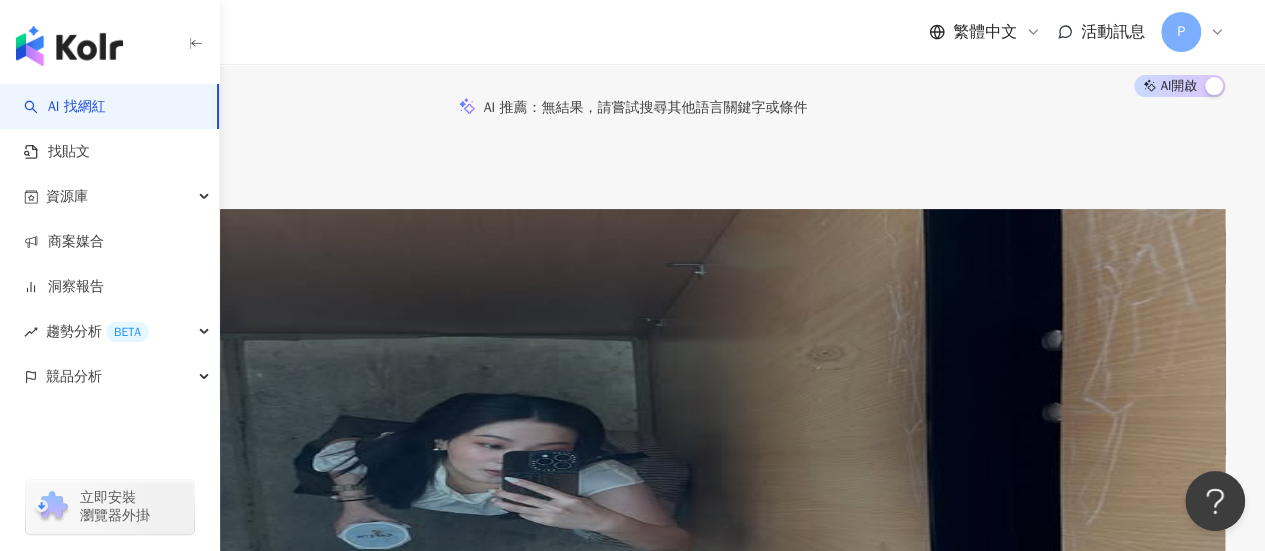 click on "Weiwei" at bounding box center [129, 366] 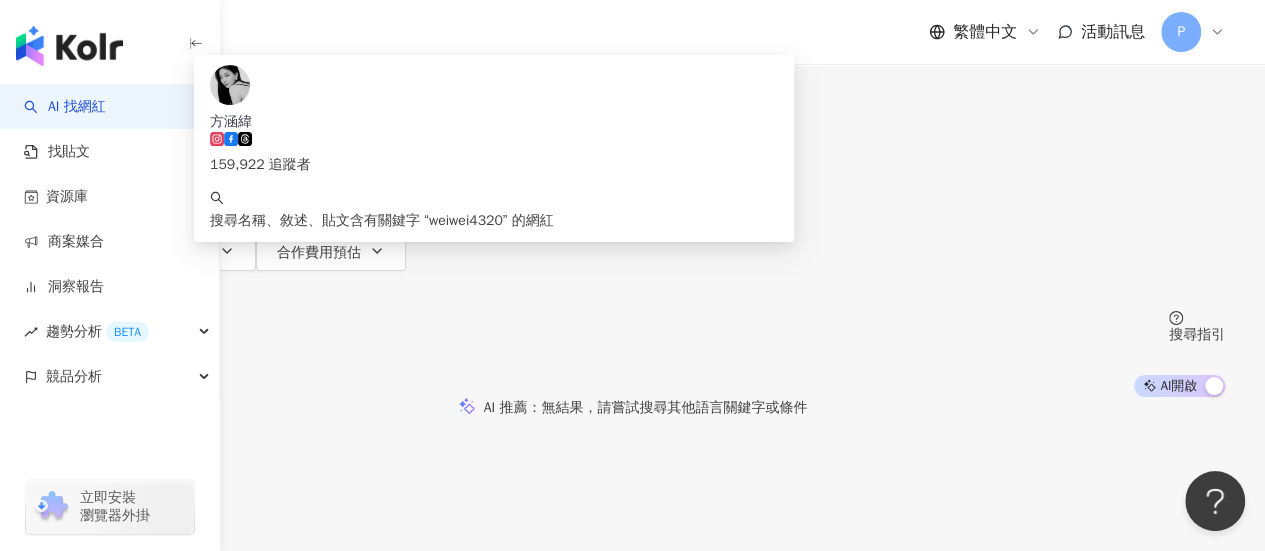 drag, startPoint x: 552, startPoint y: 127, endPoint x: 359, endPoint y: 124, distance: 193.02332 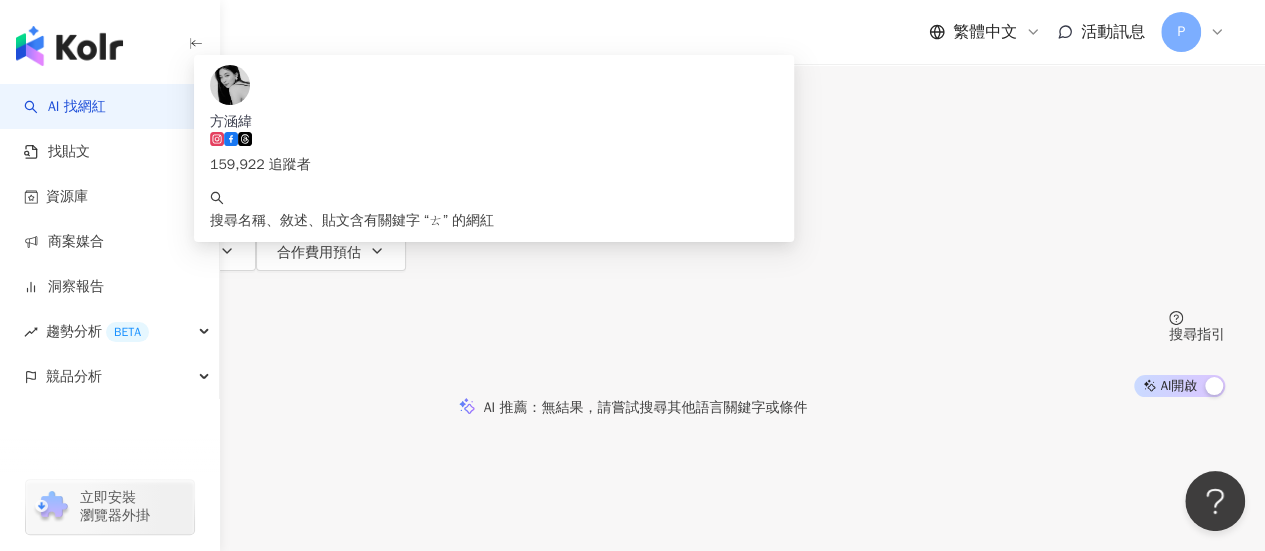 type on "*" 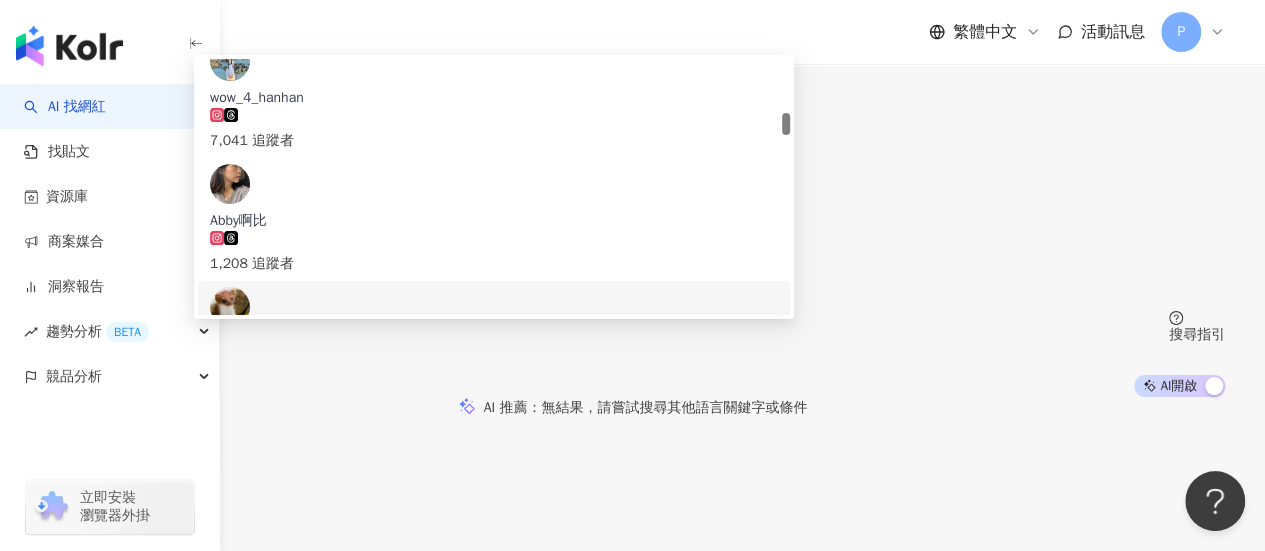 scroll, scrollTop: 400, scrollLeft: 0, axis: vertical 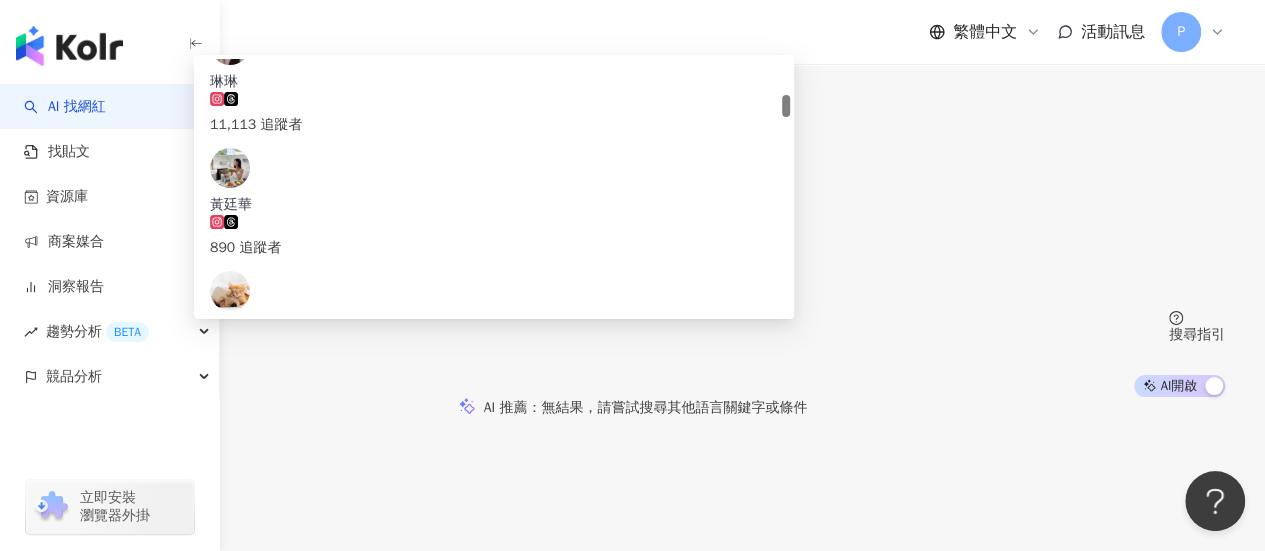 type on "********" 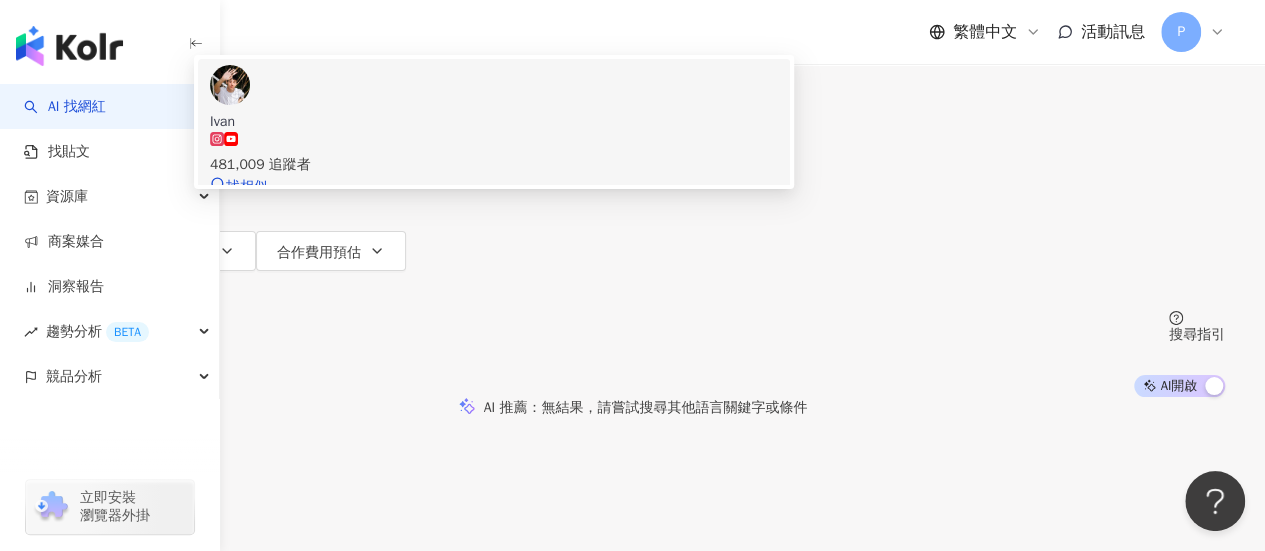 click on "481,009   追蹤者" at bounding box center (494, 154) 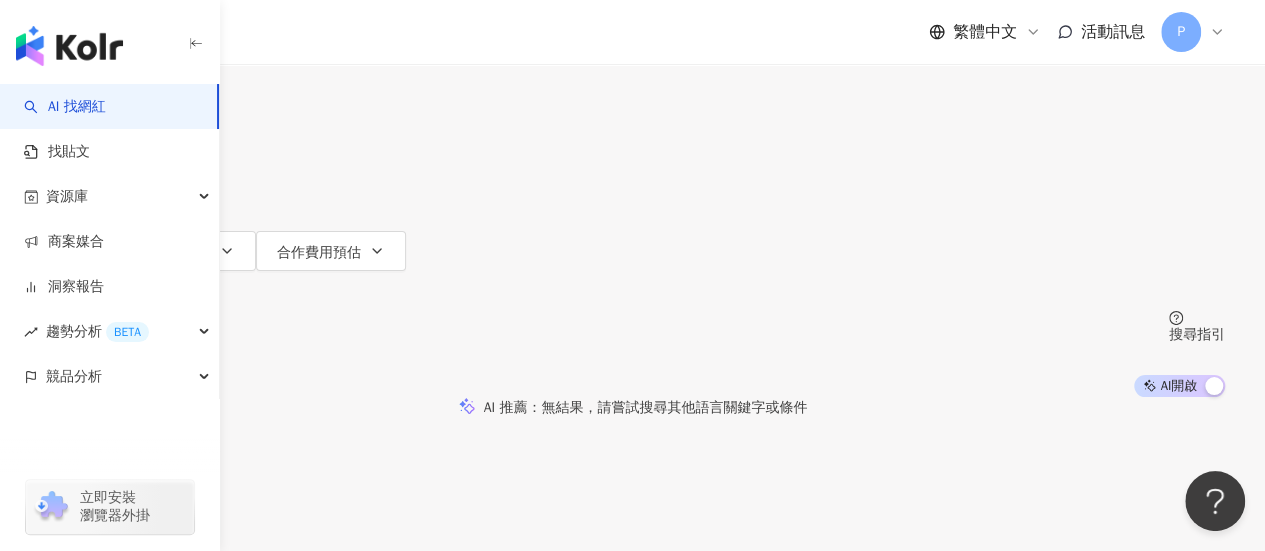 click on "weiwei4320" at bounding box center [198, 726] 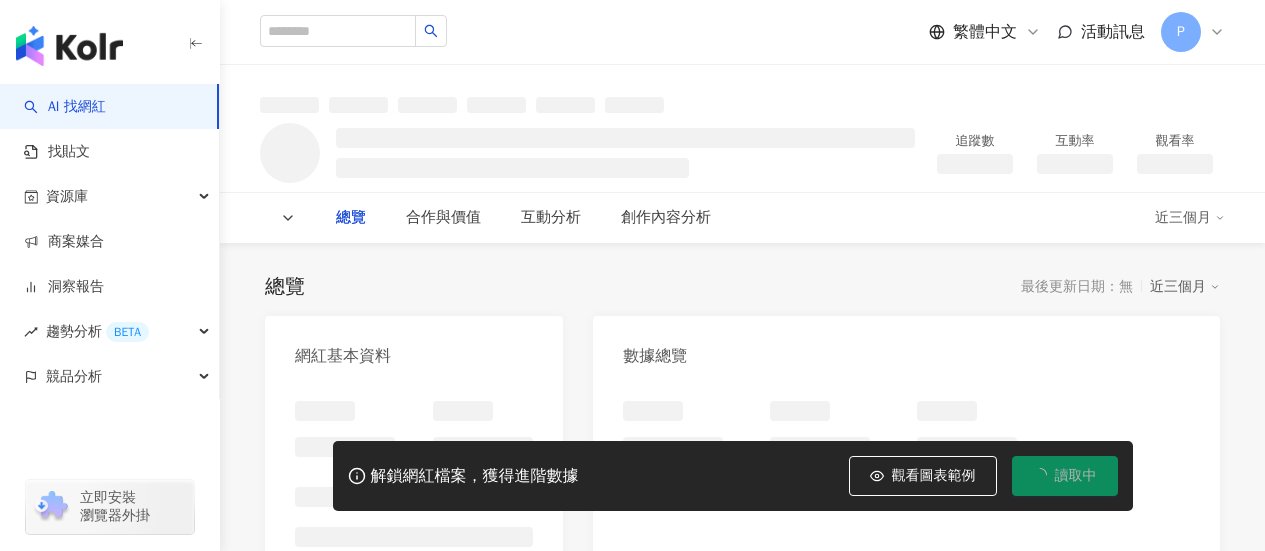 scroll, scrollTop: 0, scrollLeft: 0, axis: both 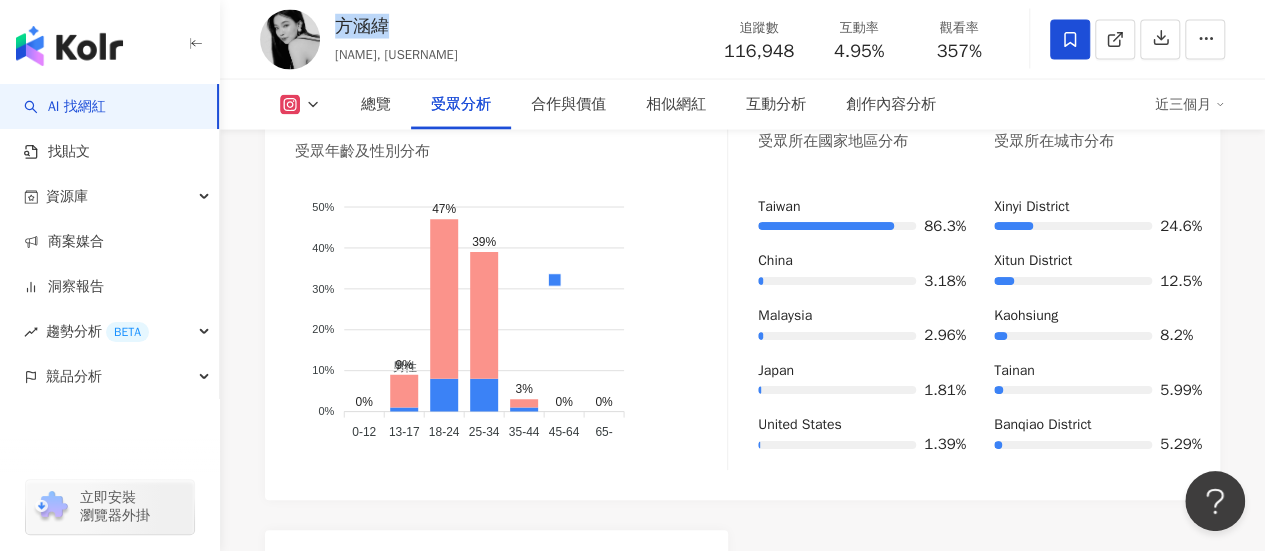 click on "方涵緯" at bounding box center (396, 26) 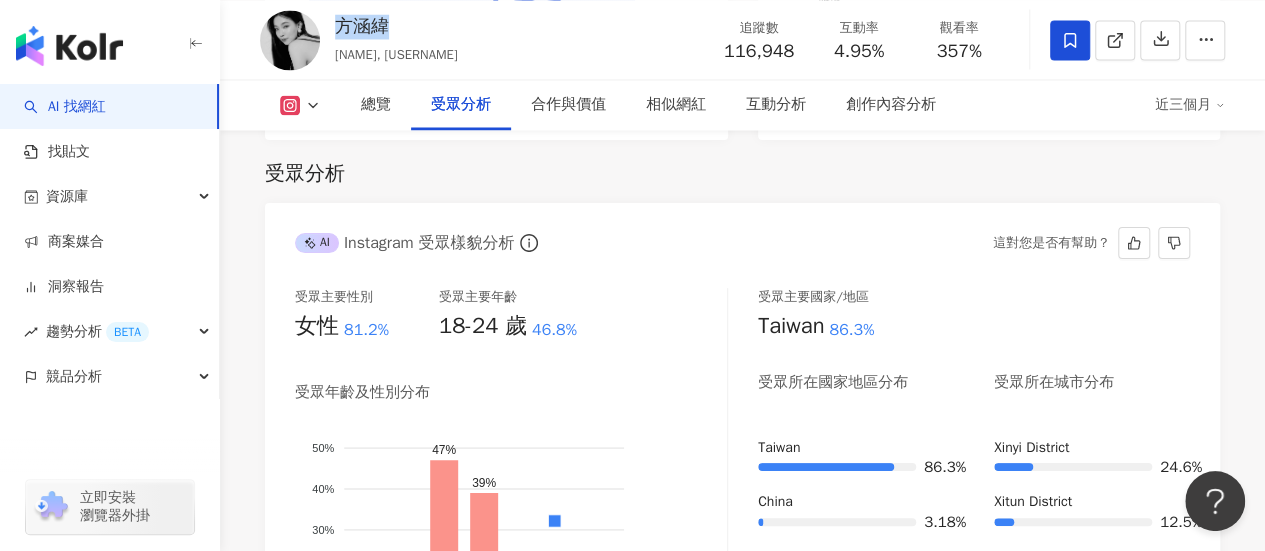 scroll, scrollTop: 1891, scrollLeft: 0, axis: vertical 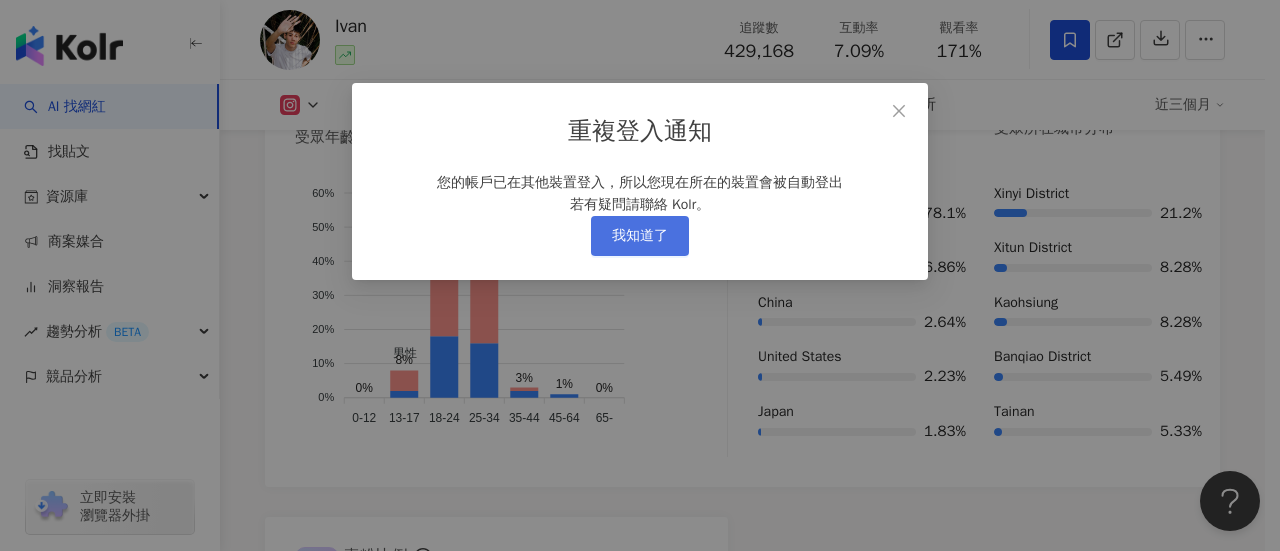click on "我知道了" at bounding box center (640, 236) 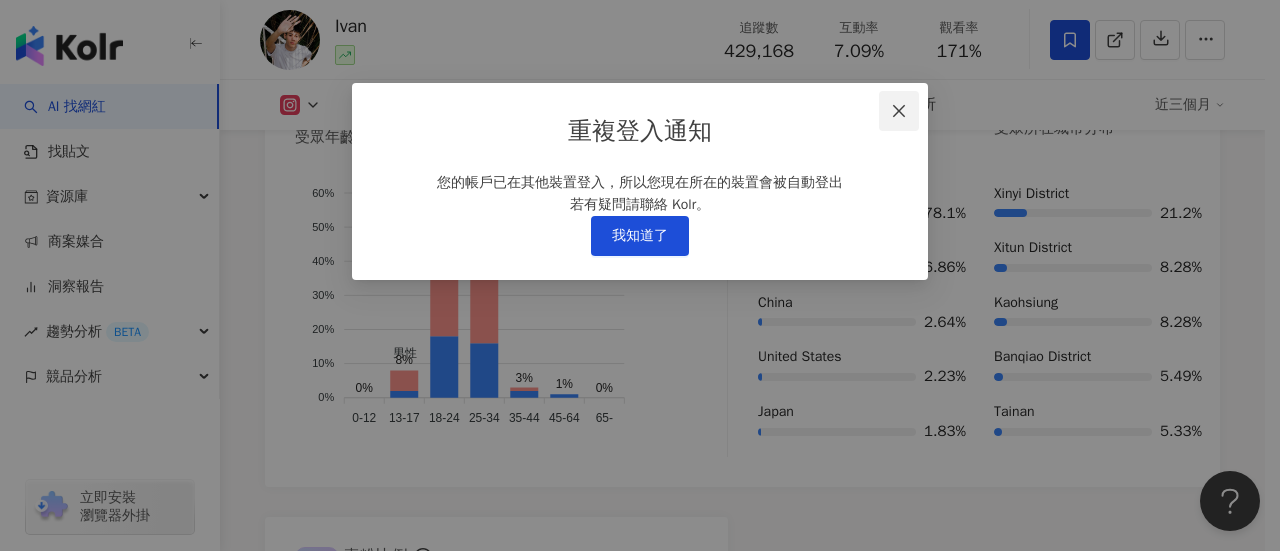 click 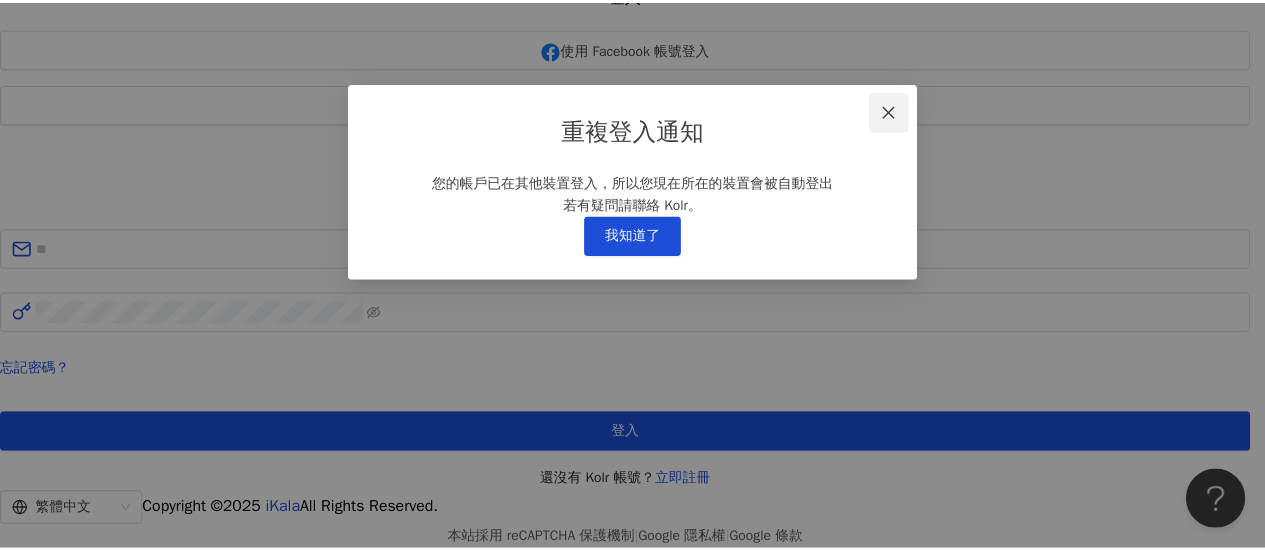 scroll, scrollTop: 0, scrollLeft: 0, axis: both 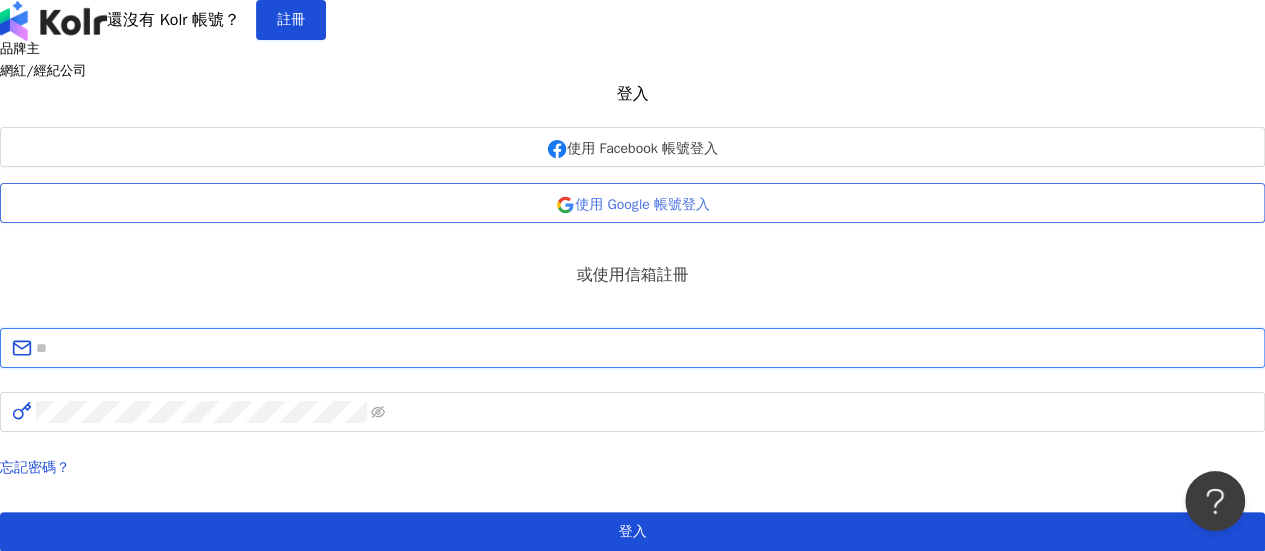 type on "**********" 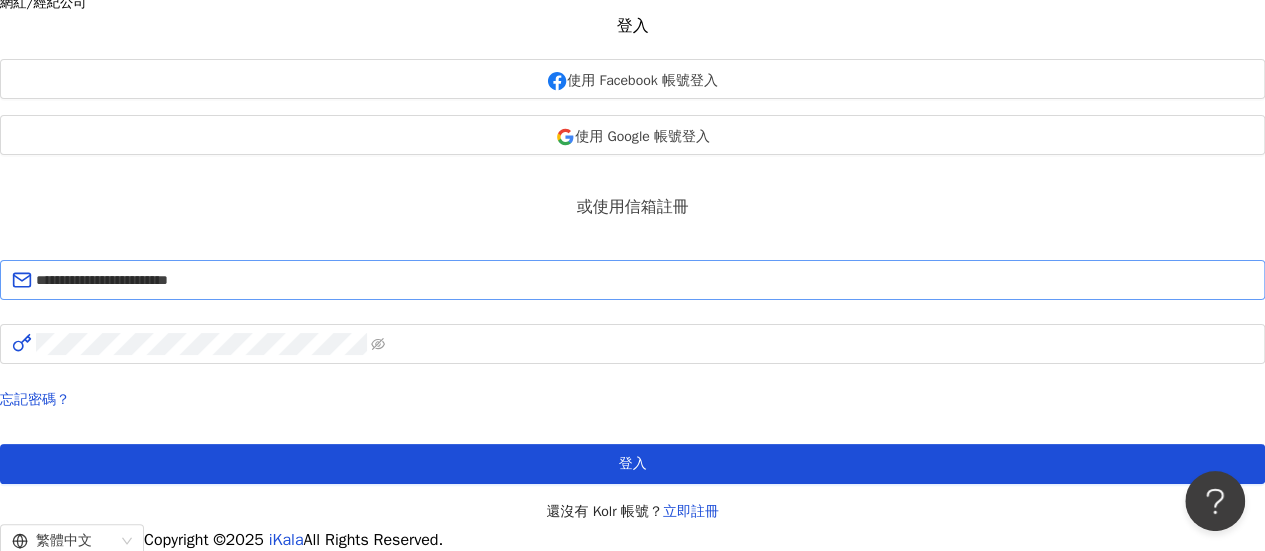 scroll, scrollTop: 100, scrollLeft: 0, axis: vertical 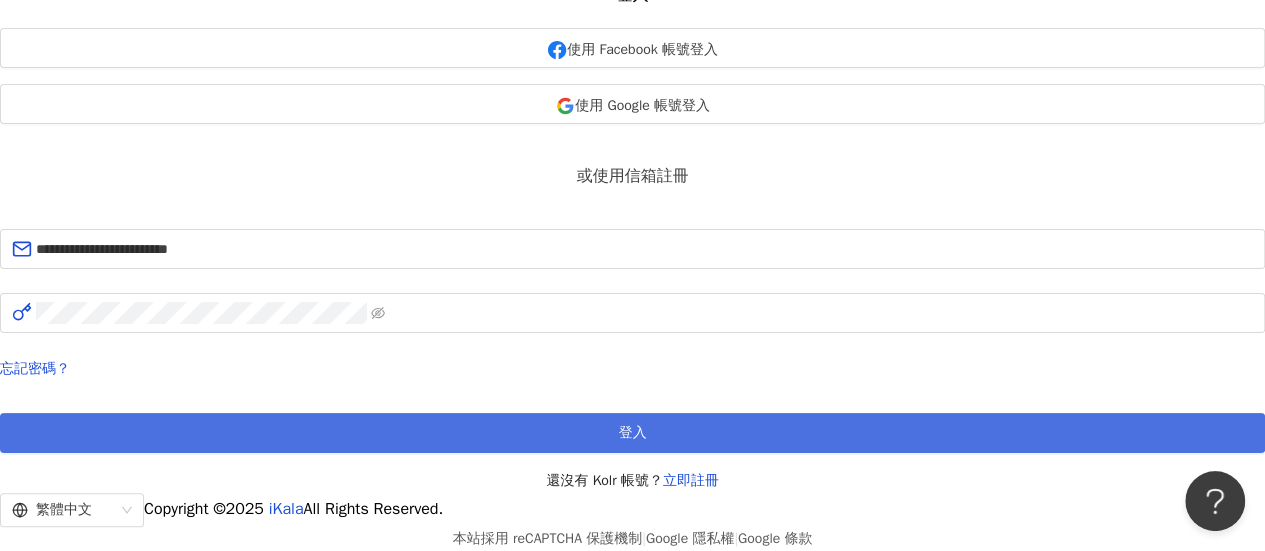 click on "登入" at bounding box center (632, 433) 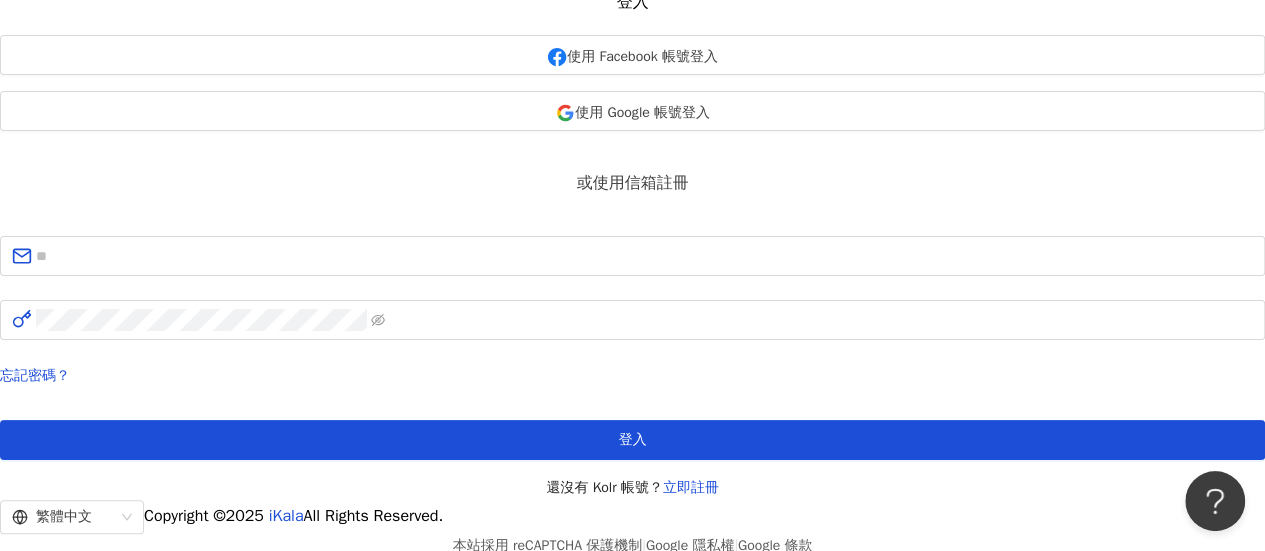 scroll, scrollTop: 100, scrollLeft: 0, axis: vertical 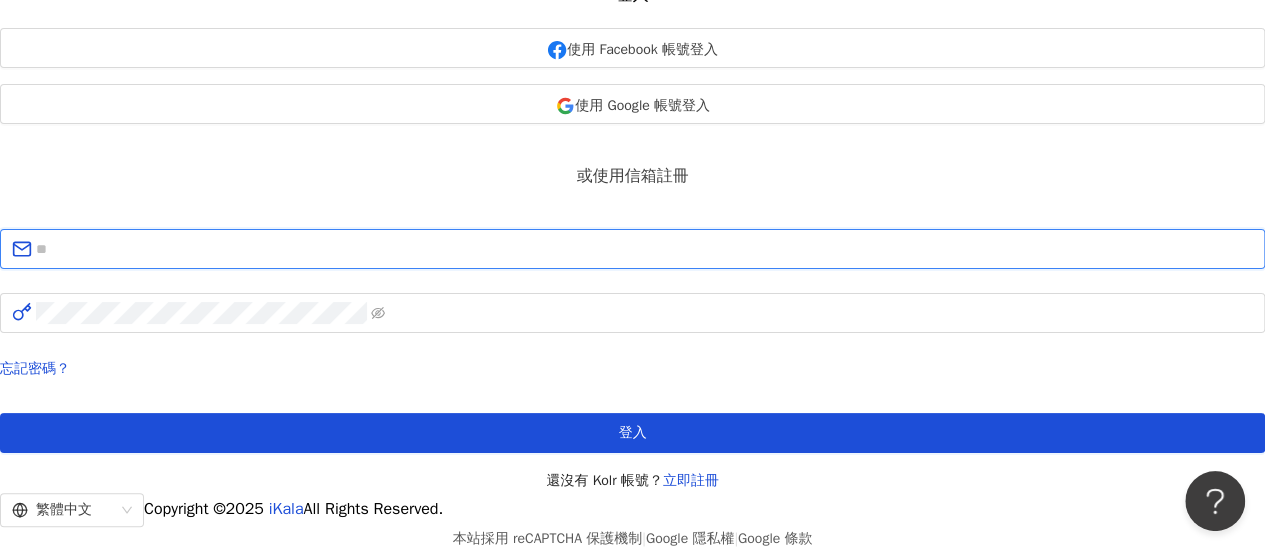 type on "**********" 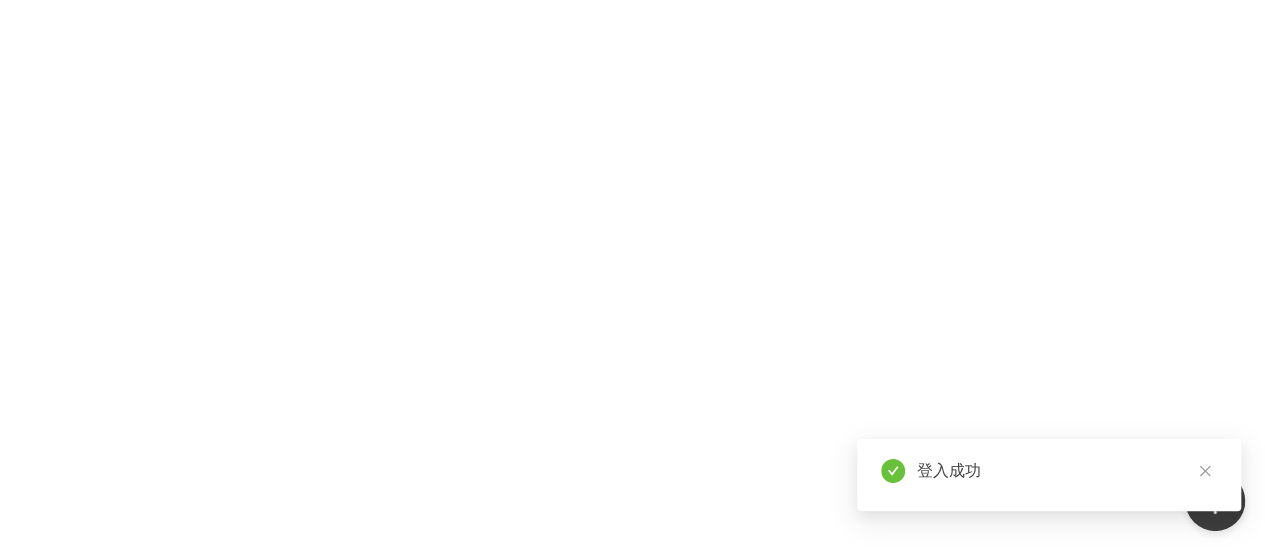 scroll, scrollTop: 0, scrollLeft: 0, axis: both 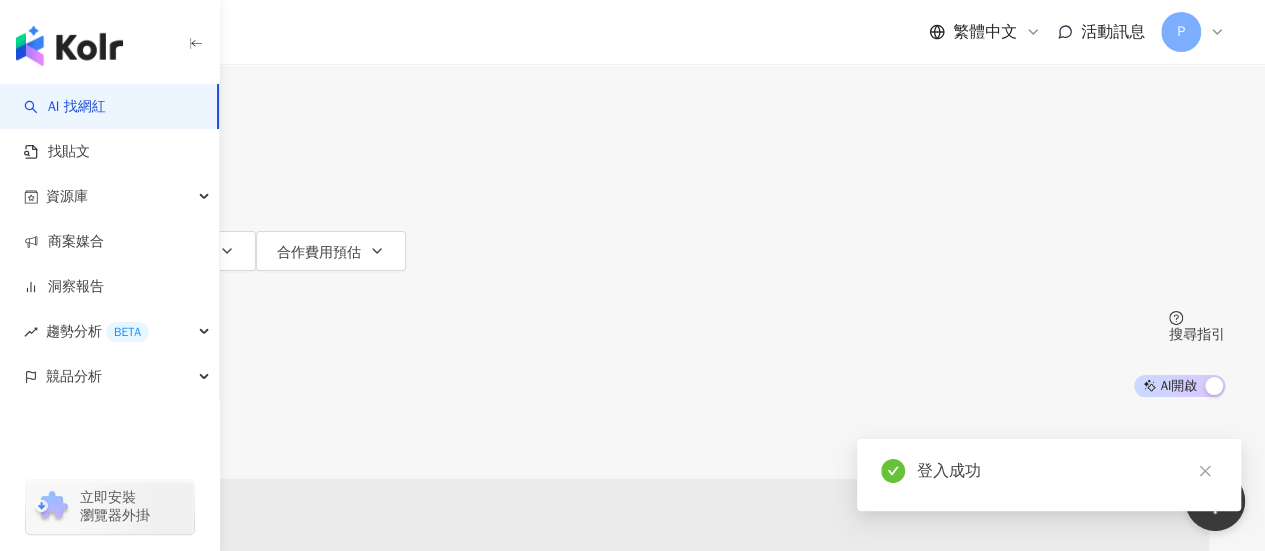click at bounding box center [250, 19] 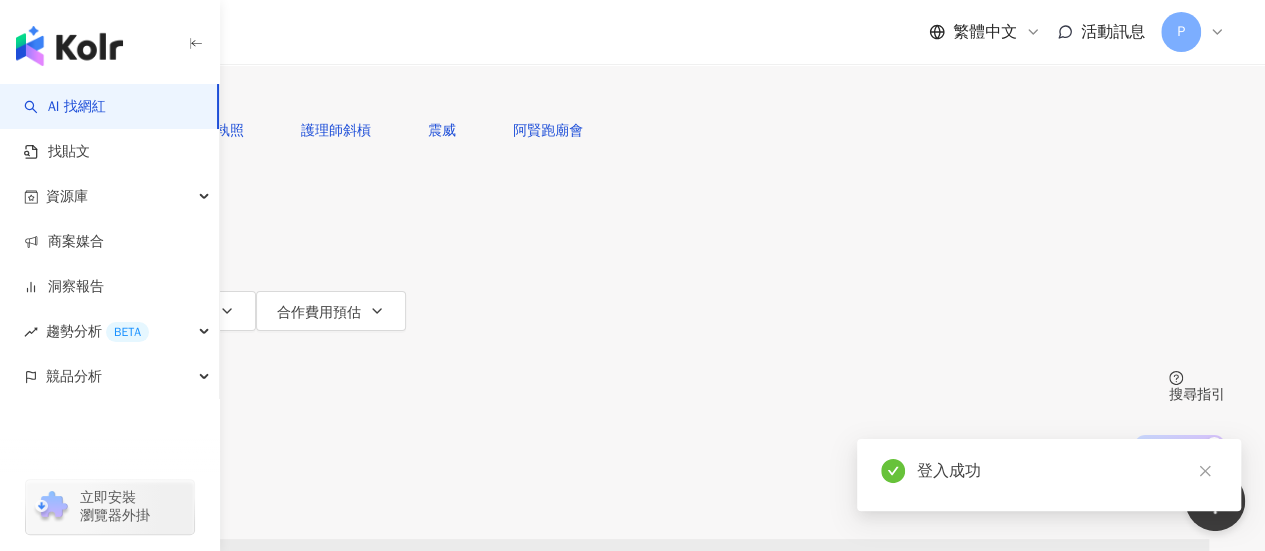 paste on "**********" 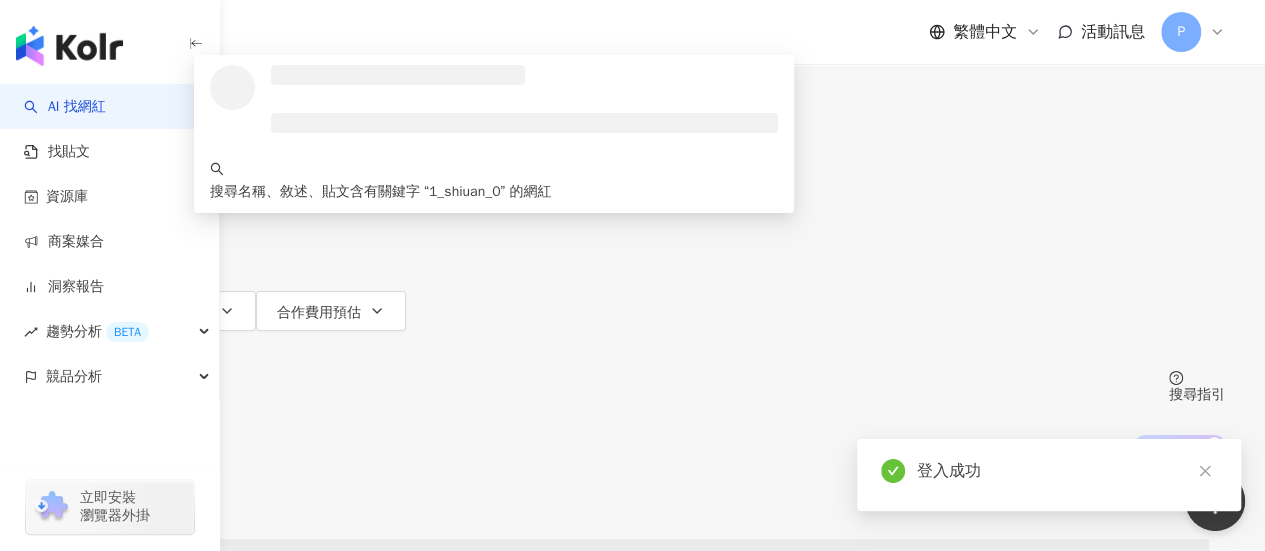 click on "搜尋" at bounding box center (86, 91) 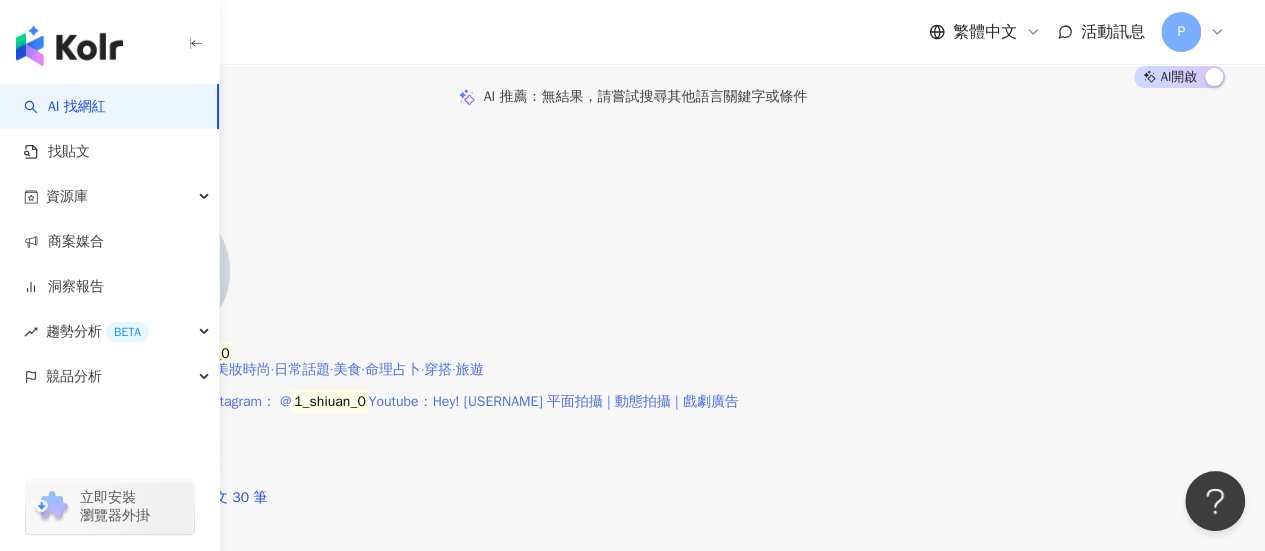 scroll, scrollTop: 300, scrollLeft: 0, axis: vertical 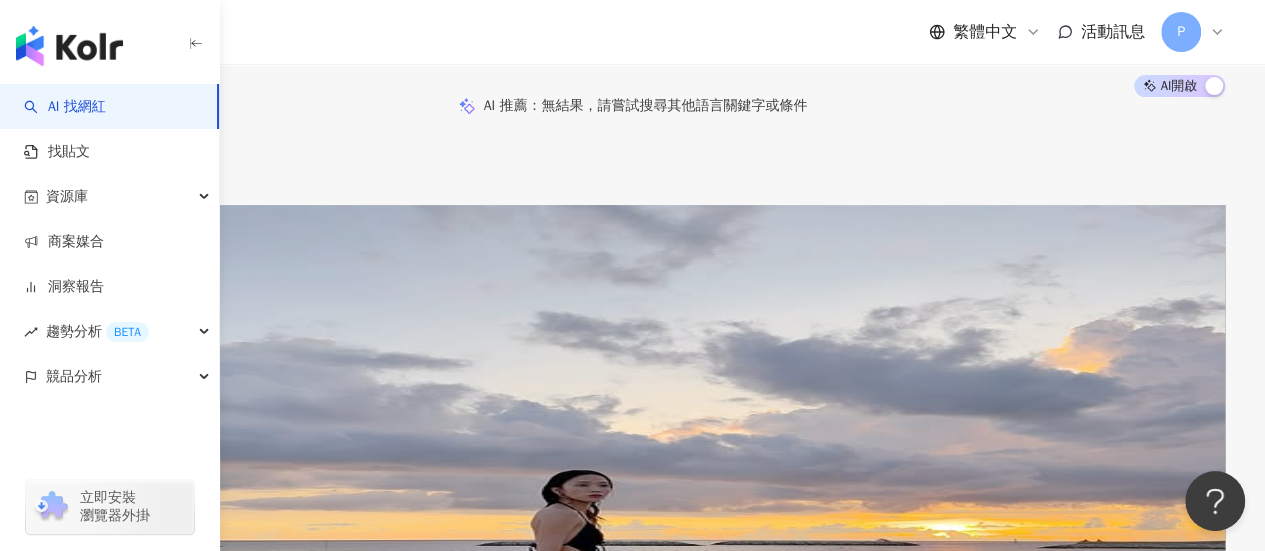 click on "Shiuan" at bounding box center [117, 362] 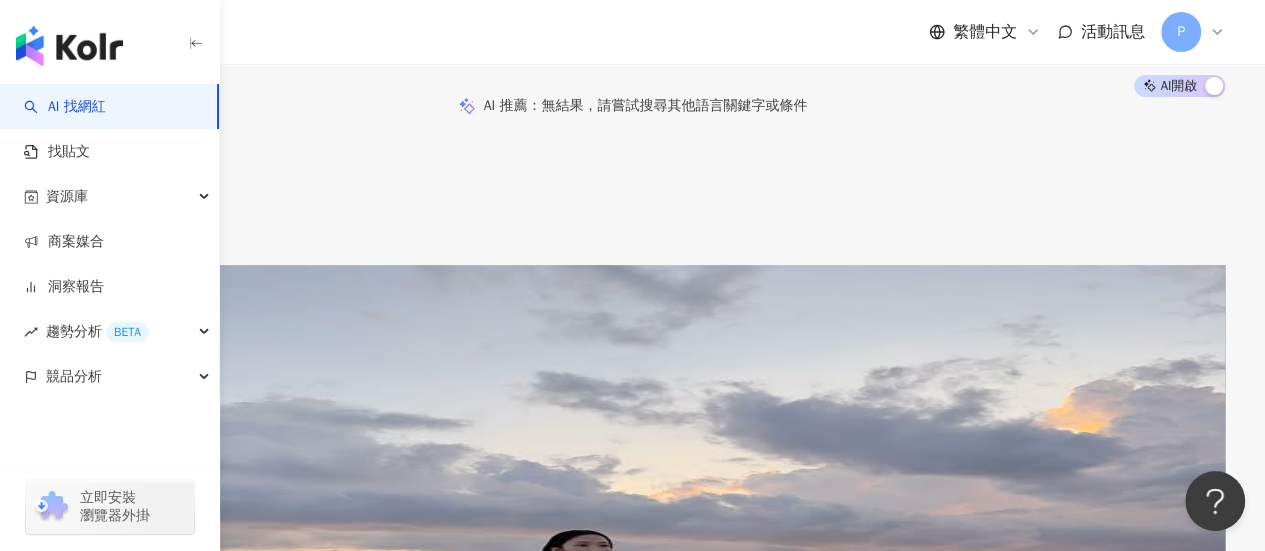 scroll, scrollTop: 0, scrollLeft: 0, axis: both 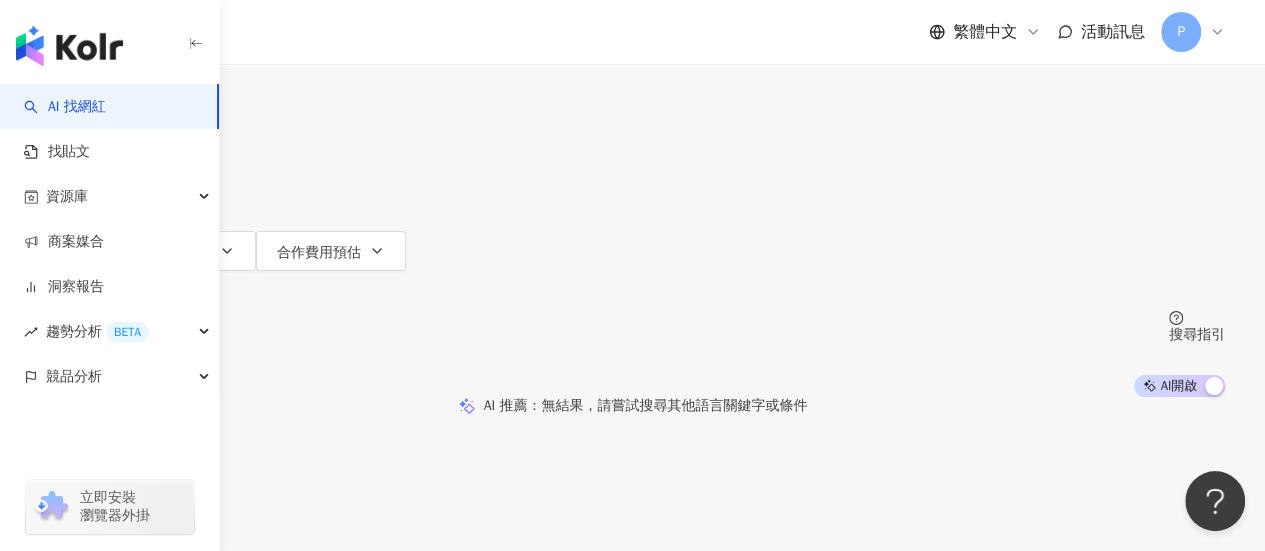 drag, startPoint x: 516, startPoint y: 113, endPoint x: 351, endPoint y: 123, distance: 165.30275 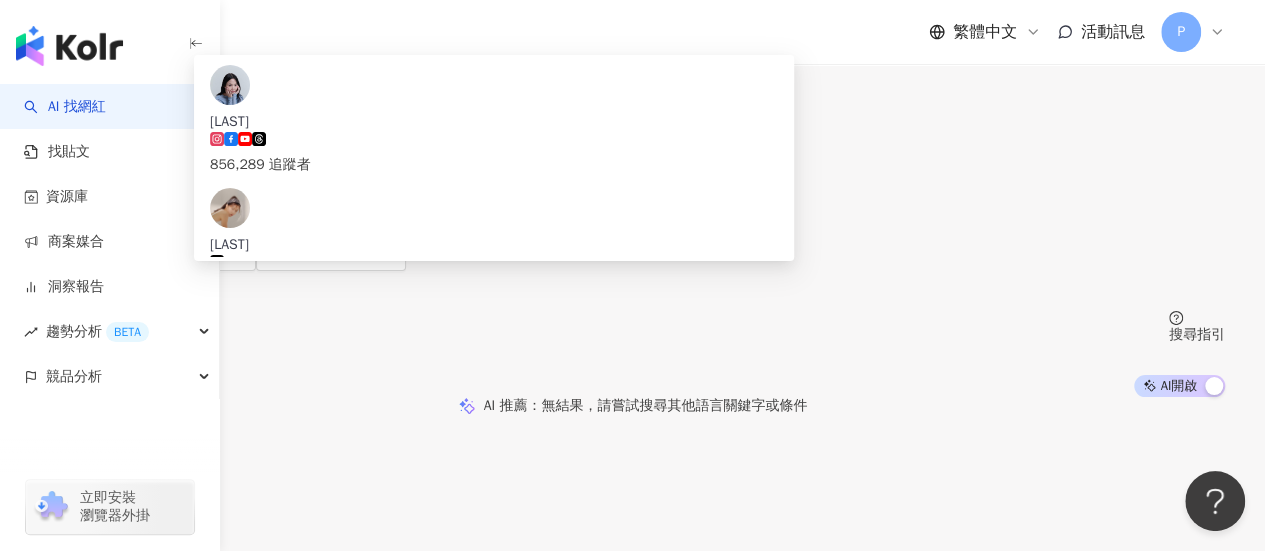 paste 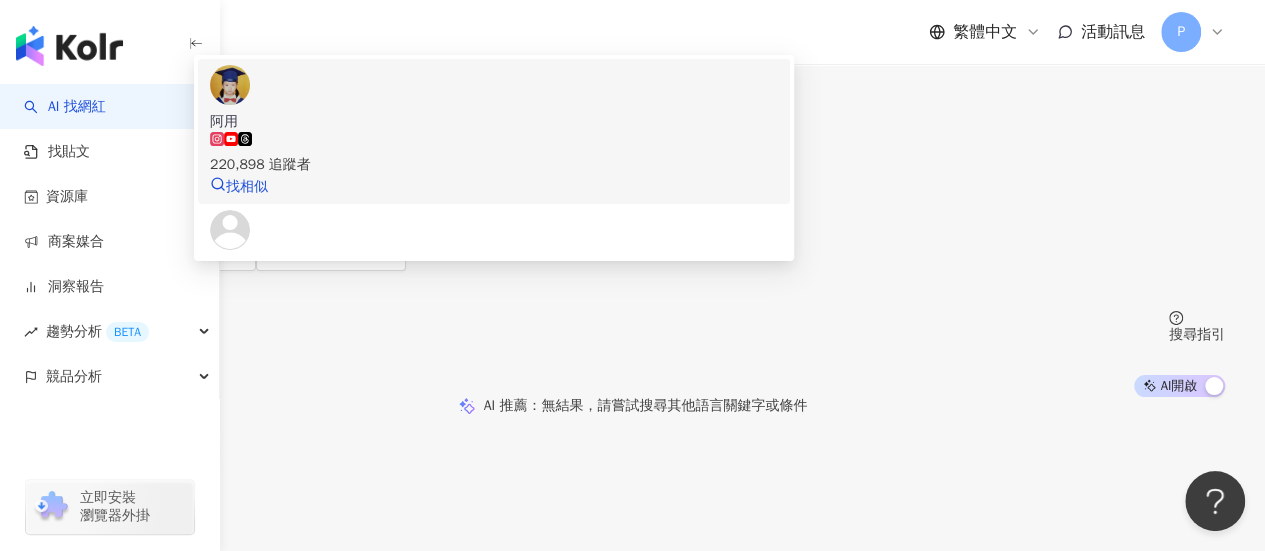 click on "阿用" at bounding box center [494, 122] 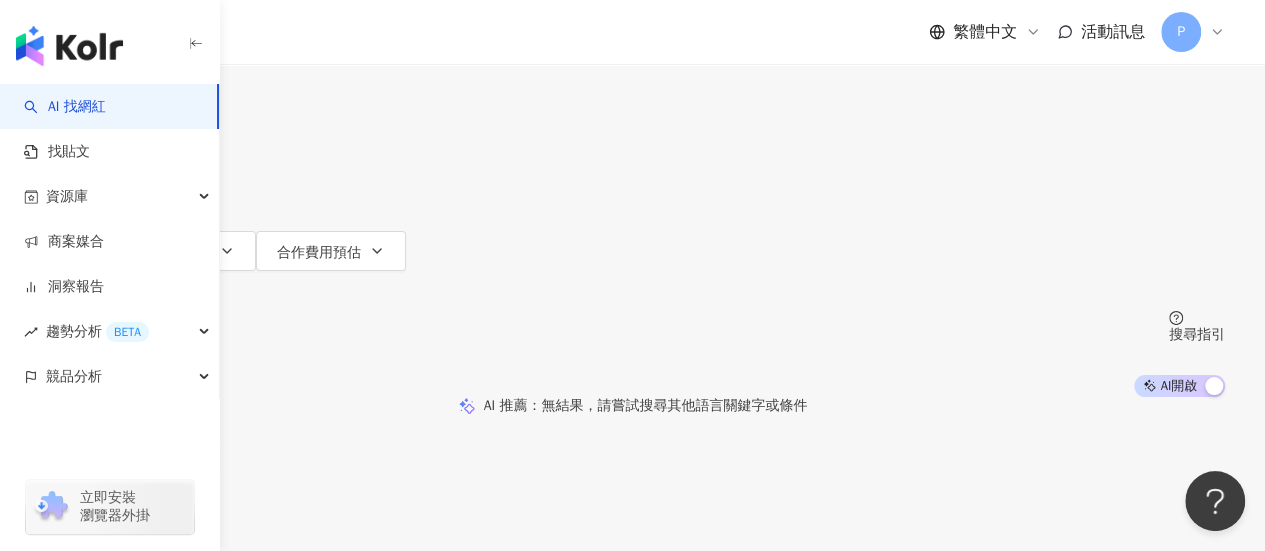 paste on "********" 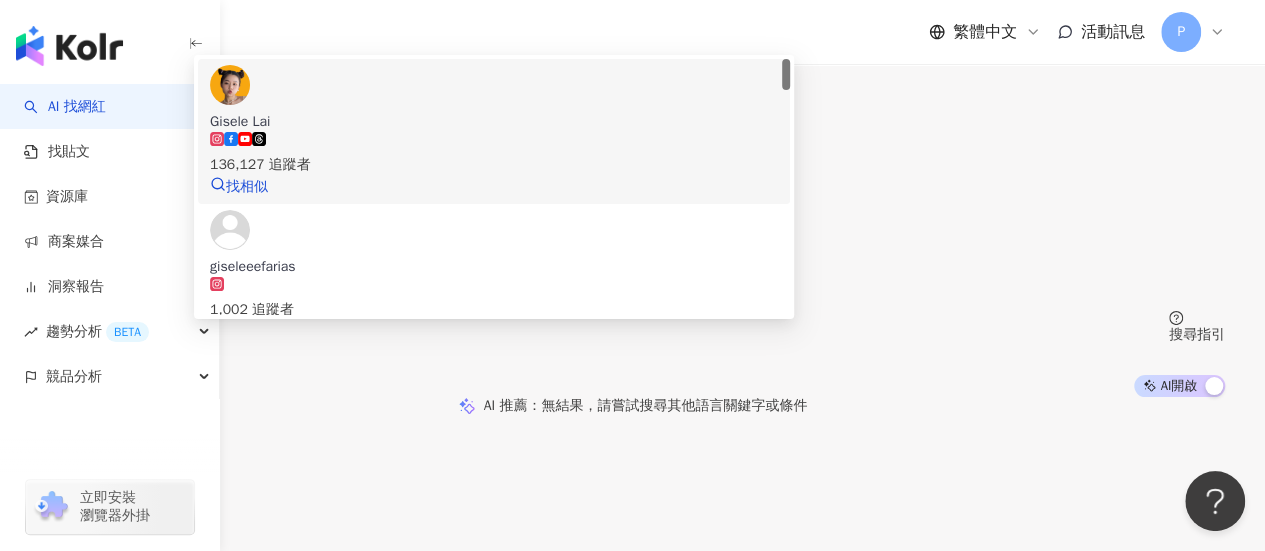 click on "136,127   追蹤者" at bounding box center (494, 165) 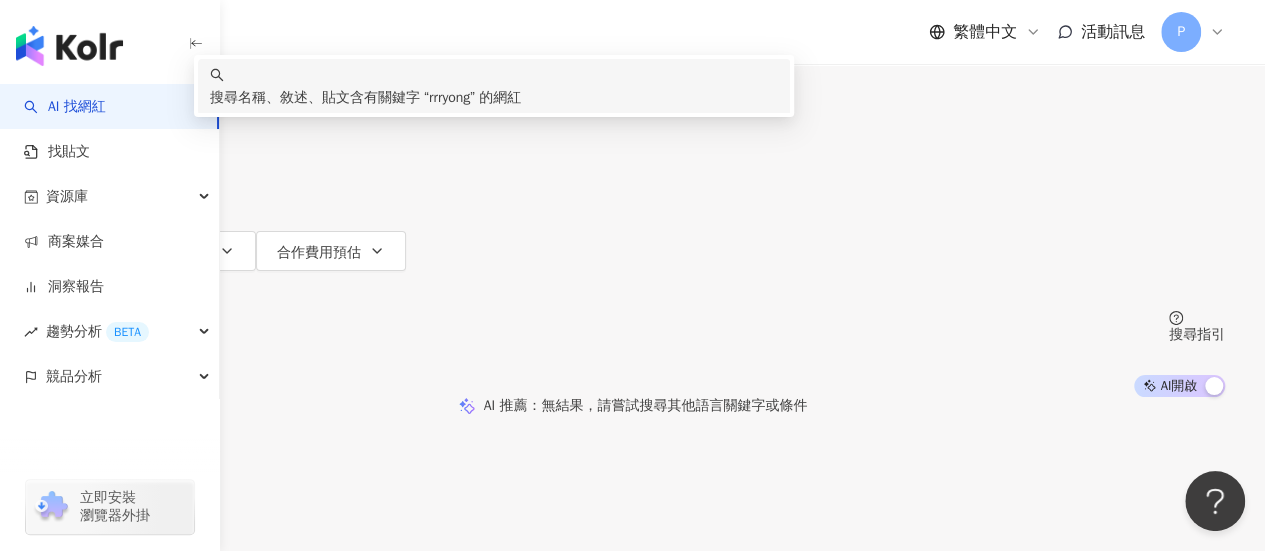 click on "*******" at bounding box center [250, 19] 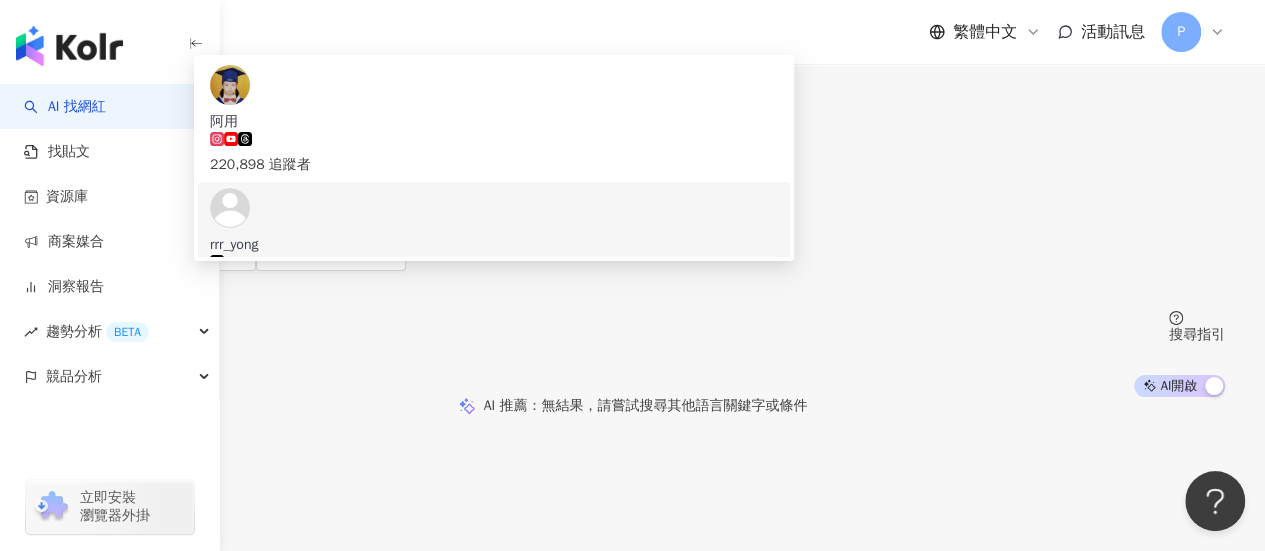 click on "220,898   追蹤者" at bounding box center [494, 165] 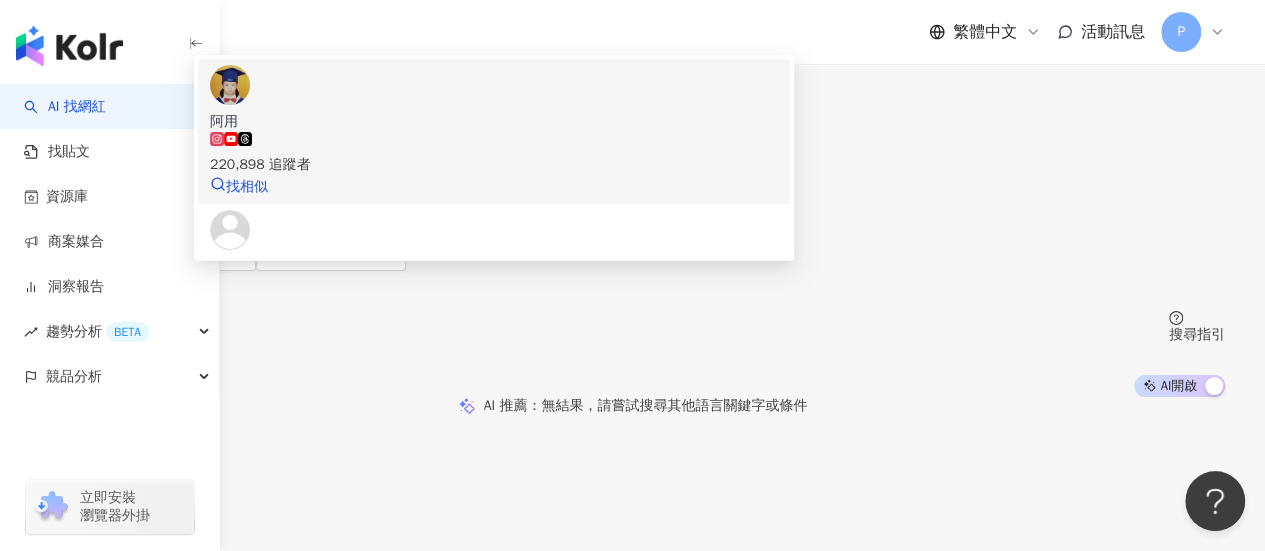 type 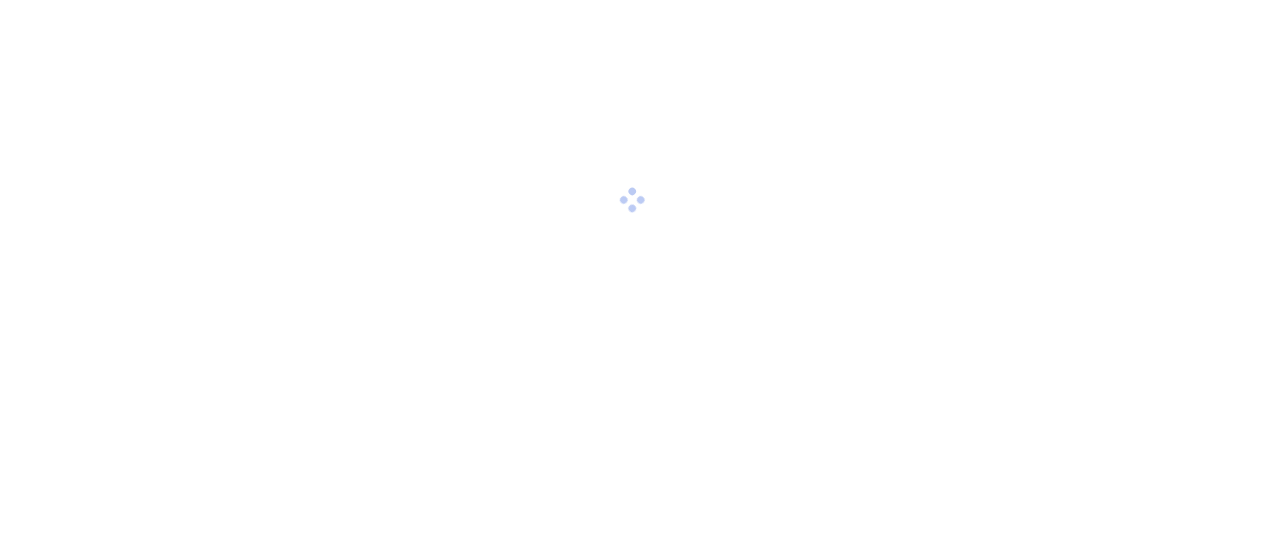 scroll, scrollTop: 0, scrollLeft: 0, axis: both 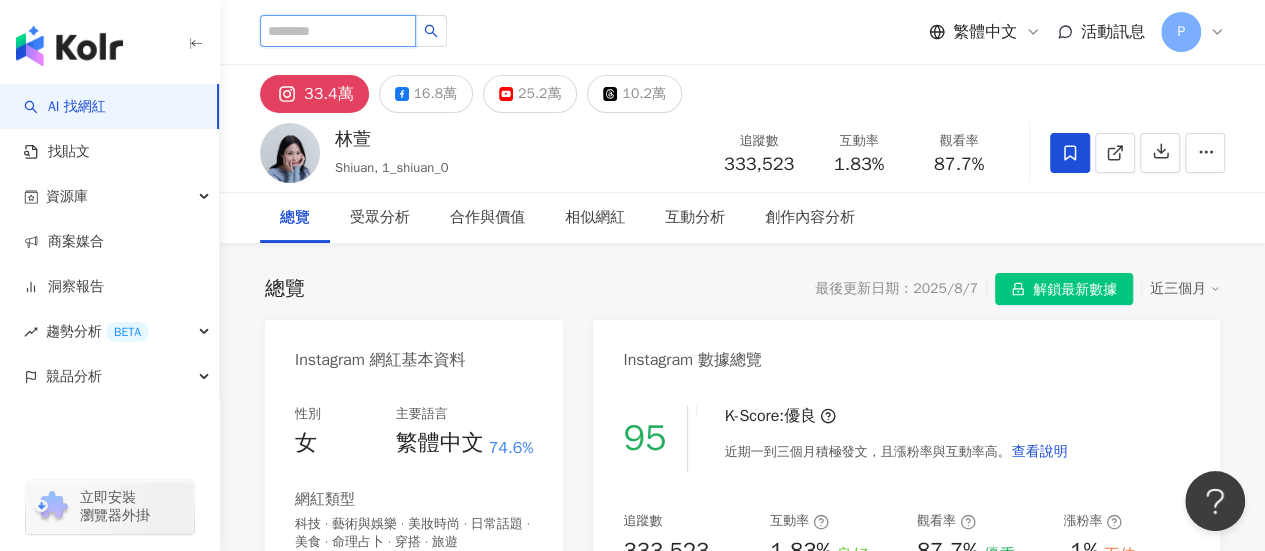 click at bounding box center (338, 31) 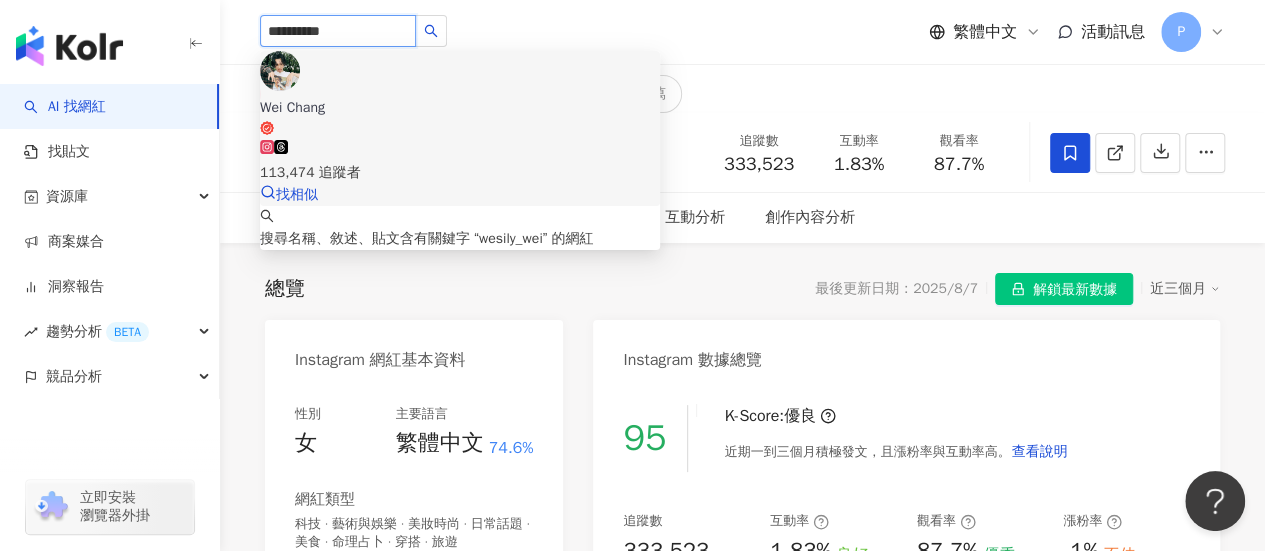 click on "Wei Chang" at bounding box center (460, 117) 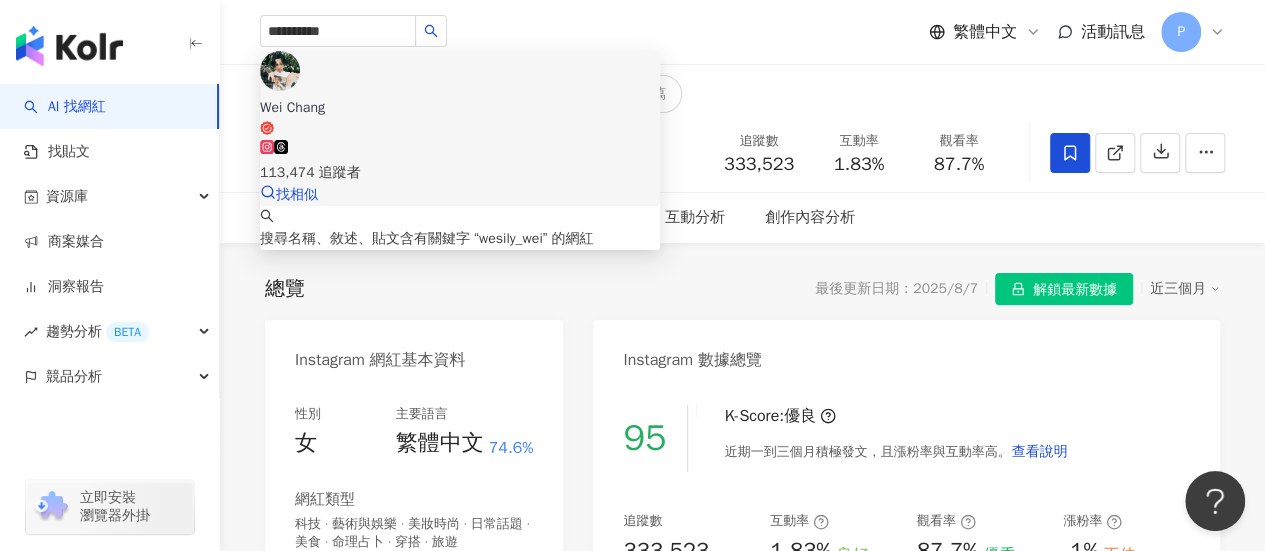 type 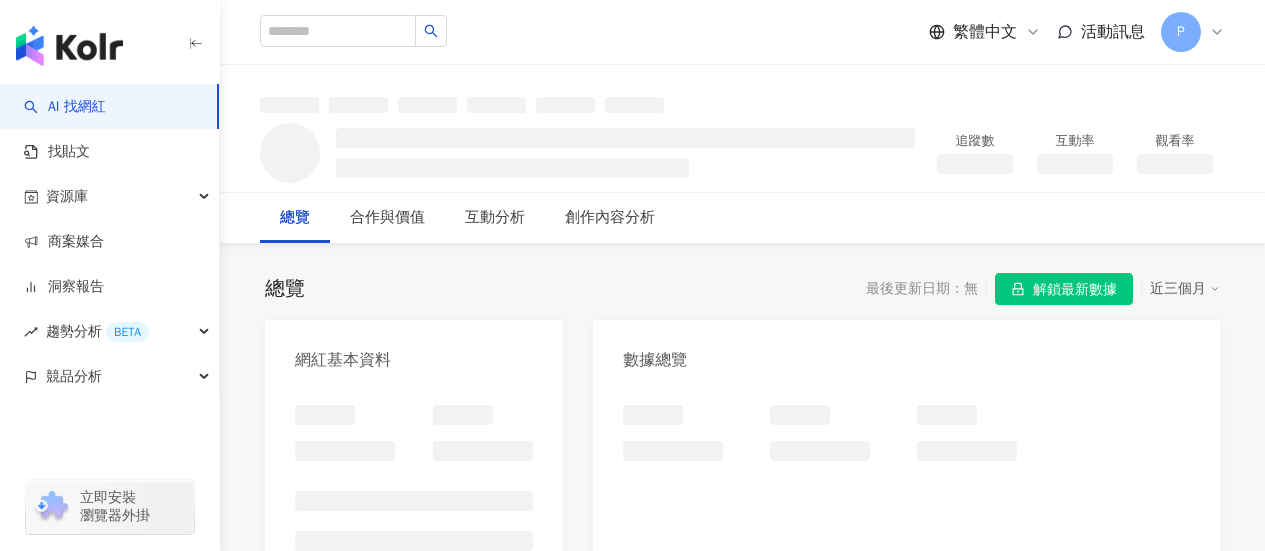 scroll, scrollTop: 0, scrollLeft: 0, axis: both 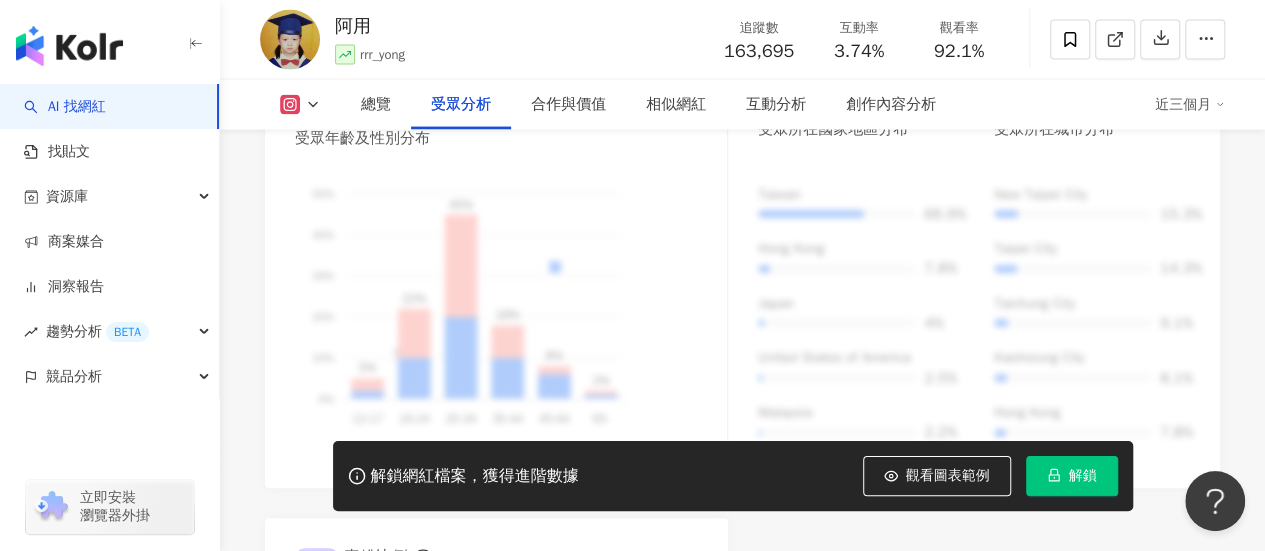 click on "解鎖" at bounding box center (1083, 476) 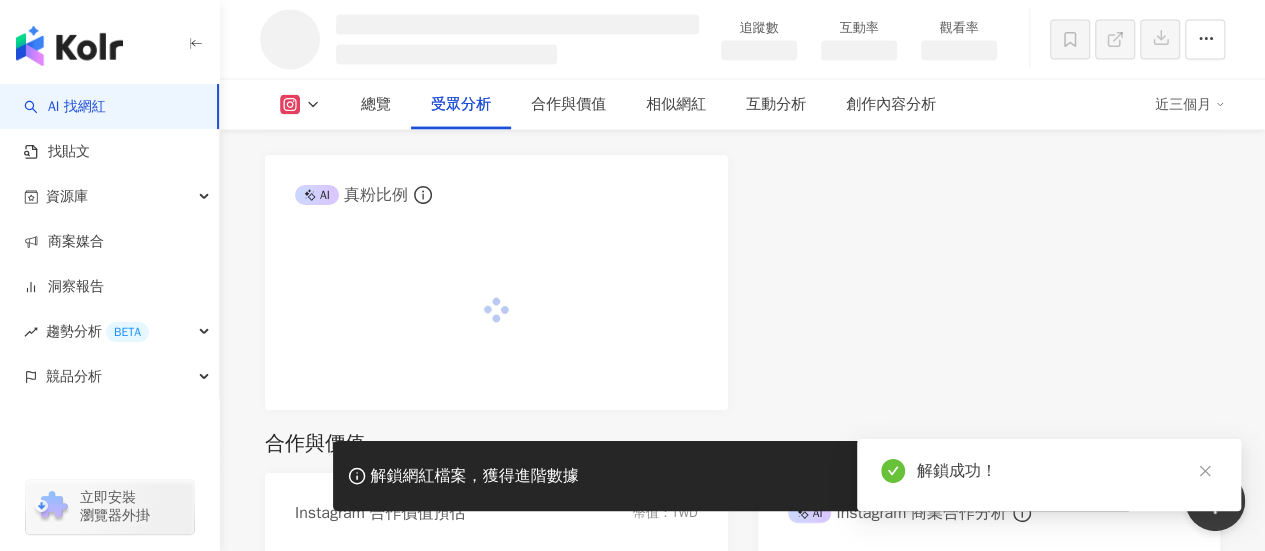 scroll, scrollTop: 1745, scrollLeft: 0, axis: vertical 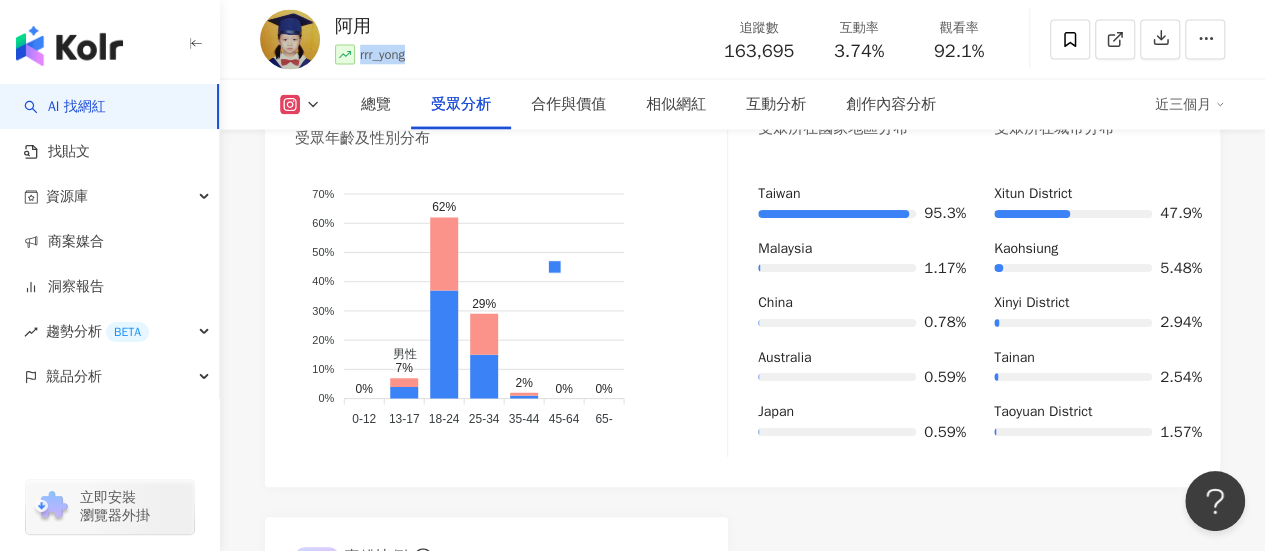 drag, startPoint x: 449, startPoint y: 59, endPoint x: 358, endPoint y: 58, distance: 91.00549 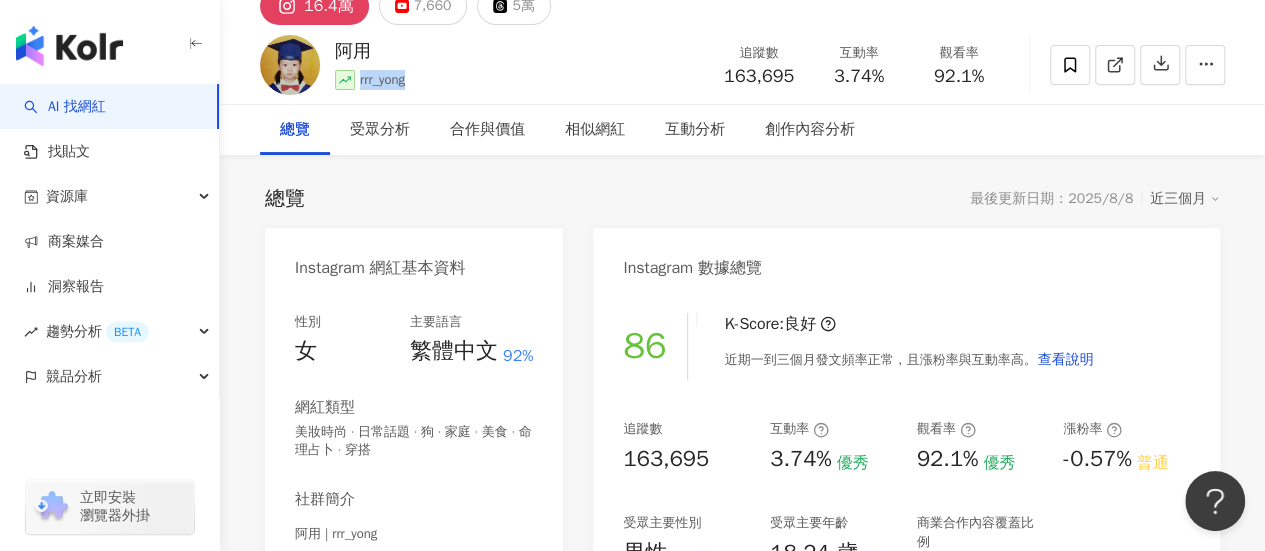 scroll, scrollTop: 0, scrollLeft: 0, axis: both 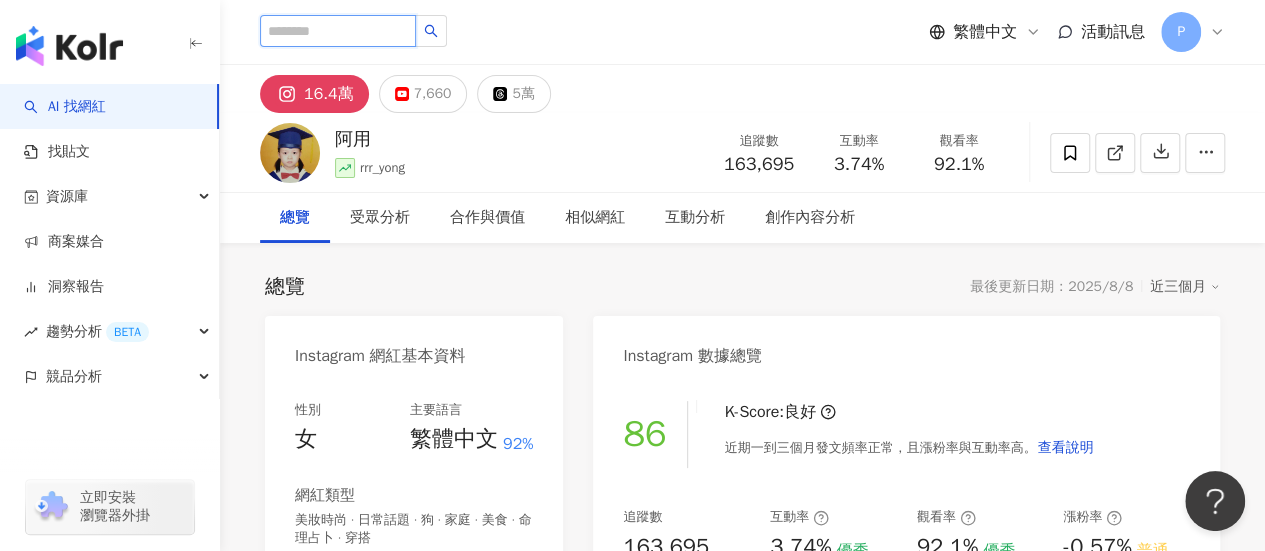 click at bounding box center [338, 31] 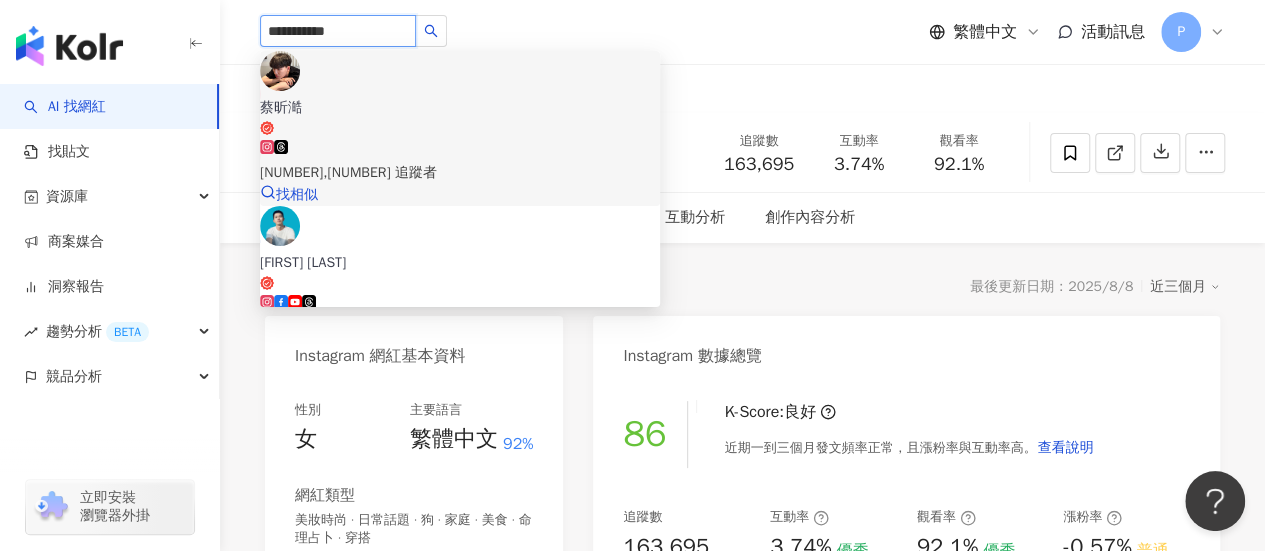 click on "蔡昕澔 412,286   追蹤者" at bounding box center (460, 141) 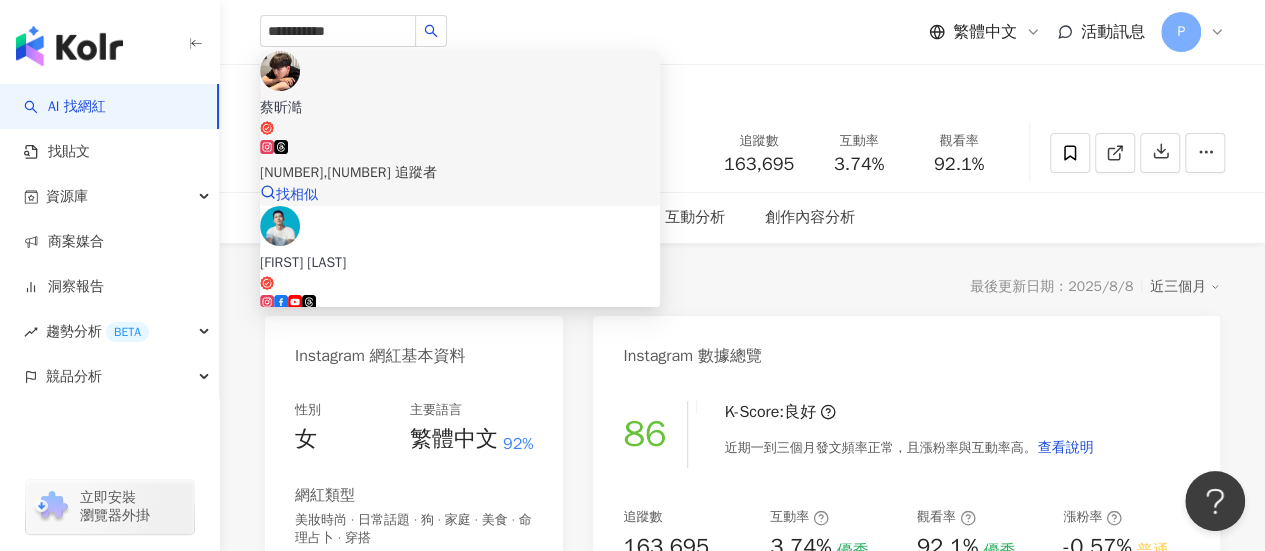 type 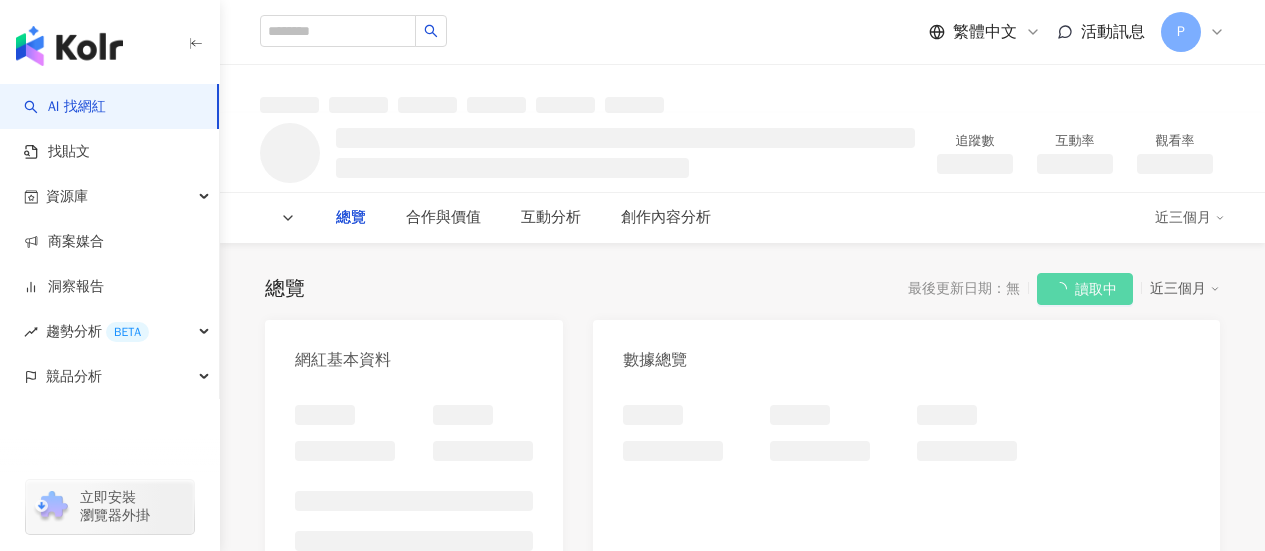 scroll, scrollTop: 0, scrollLeft: 0, axis: both 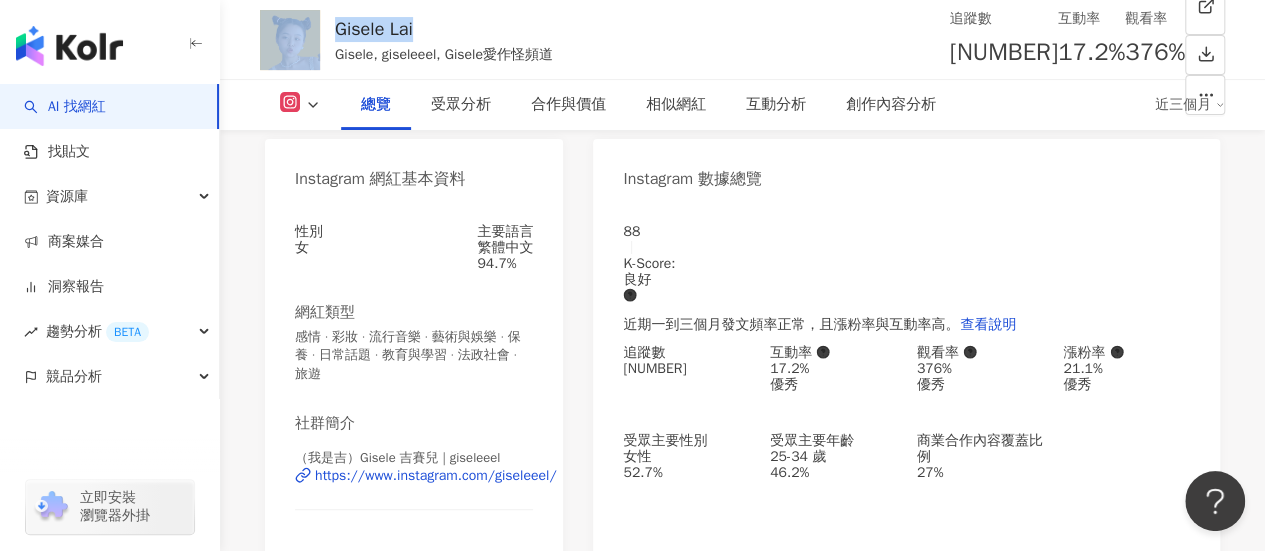 drag, startPoint x: 353, startPoint y: 19, endPoint x: 322, endPoint y: 19, distance: 31 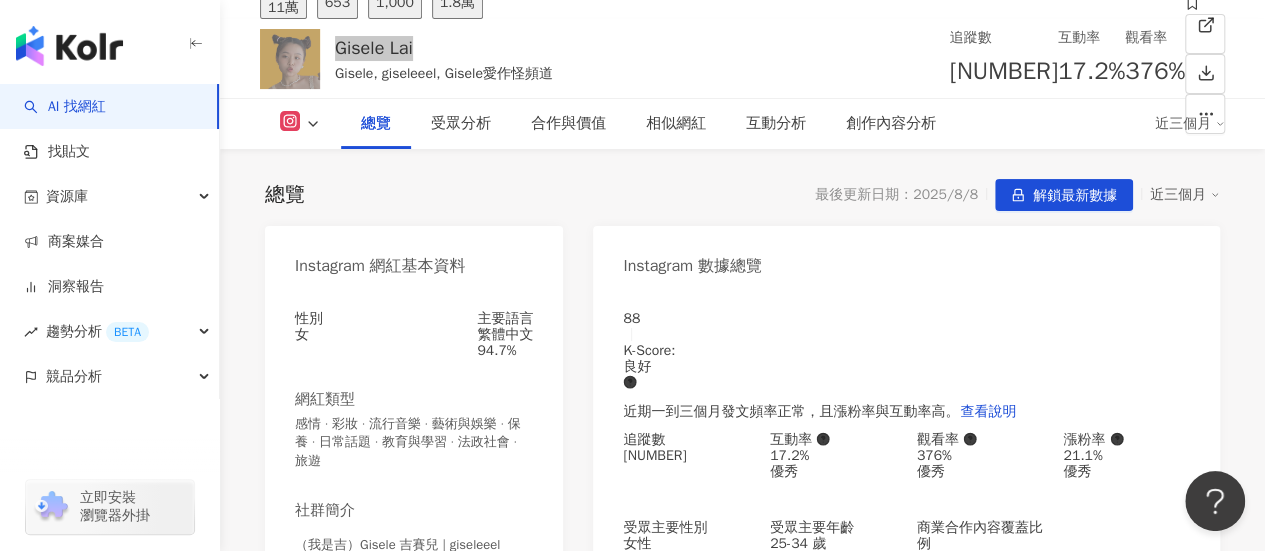 scroll, scrollTop: 200, scrollLeft: 0, axis: vertical 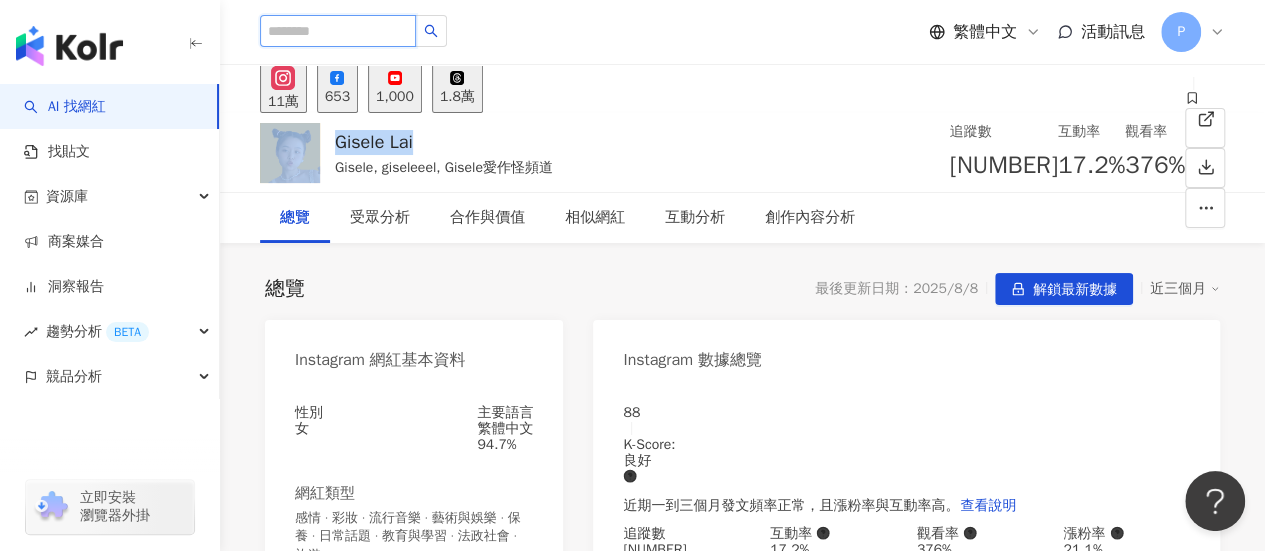 click at bounding box center (338, 31) 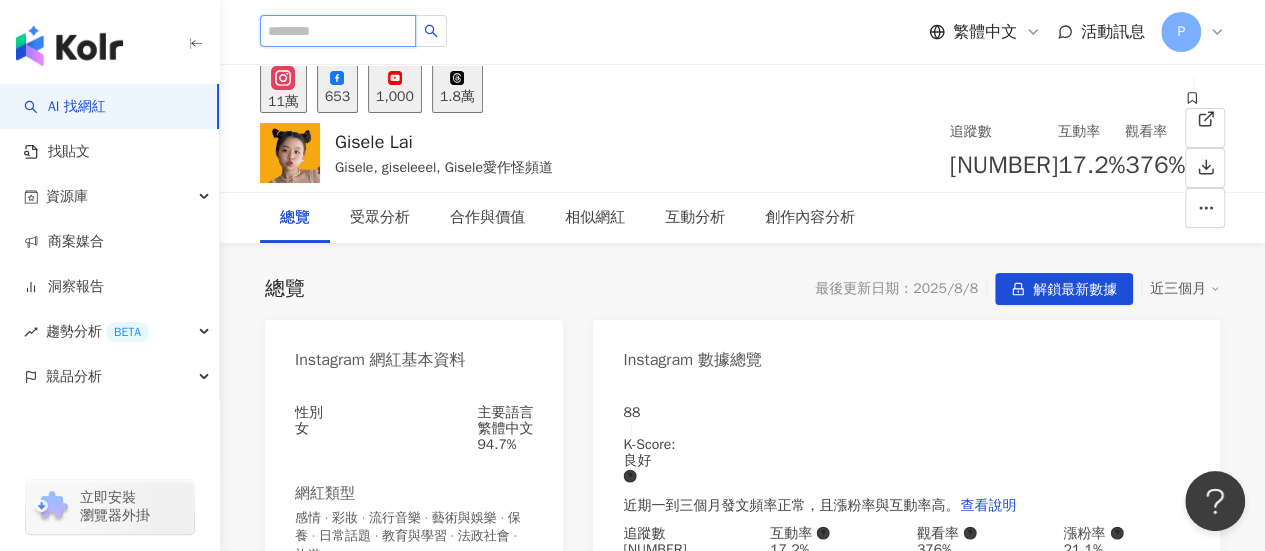 paste on "**********" 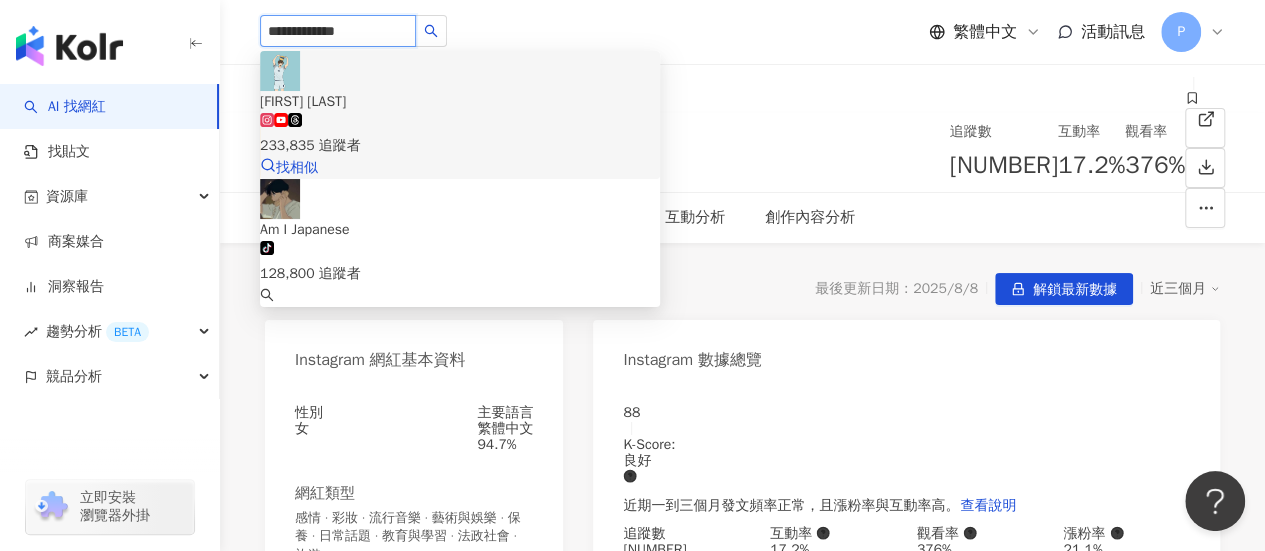 click on "233,835   追蹤者" at bounding box center [460, 146] 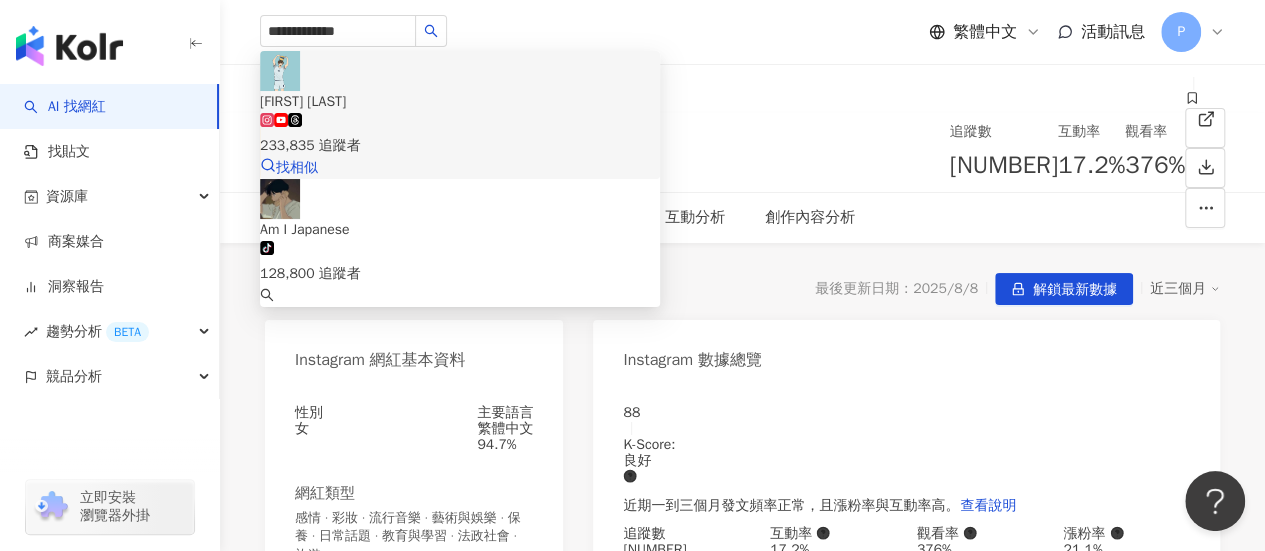 type 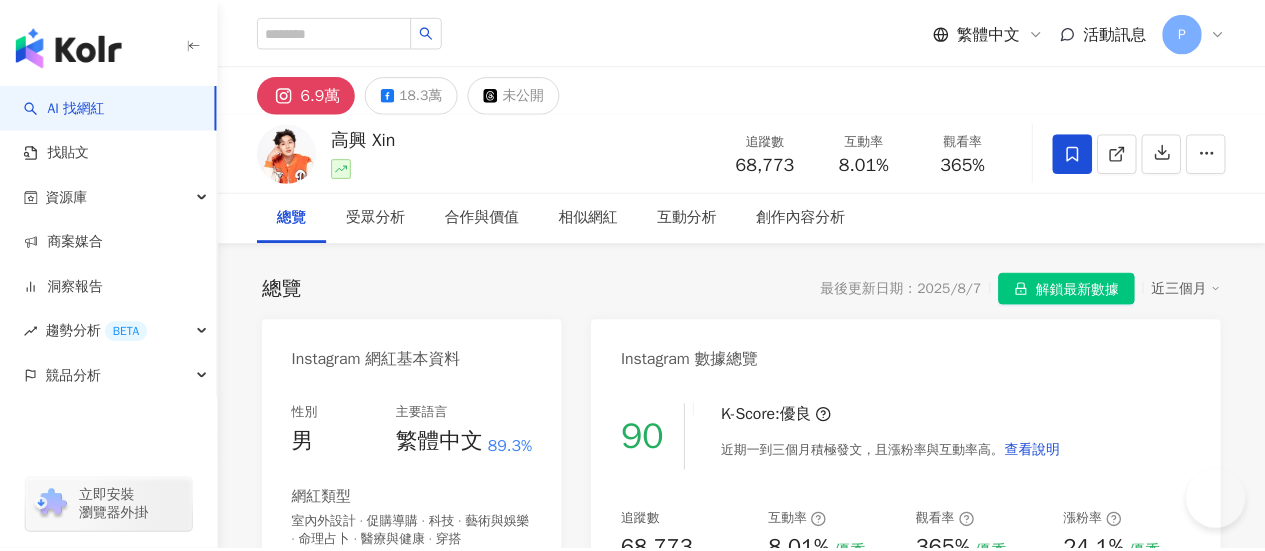 scroll, scrollTop: 0, scrollLeft: 0, axis: both 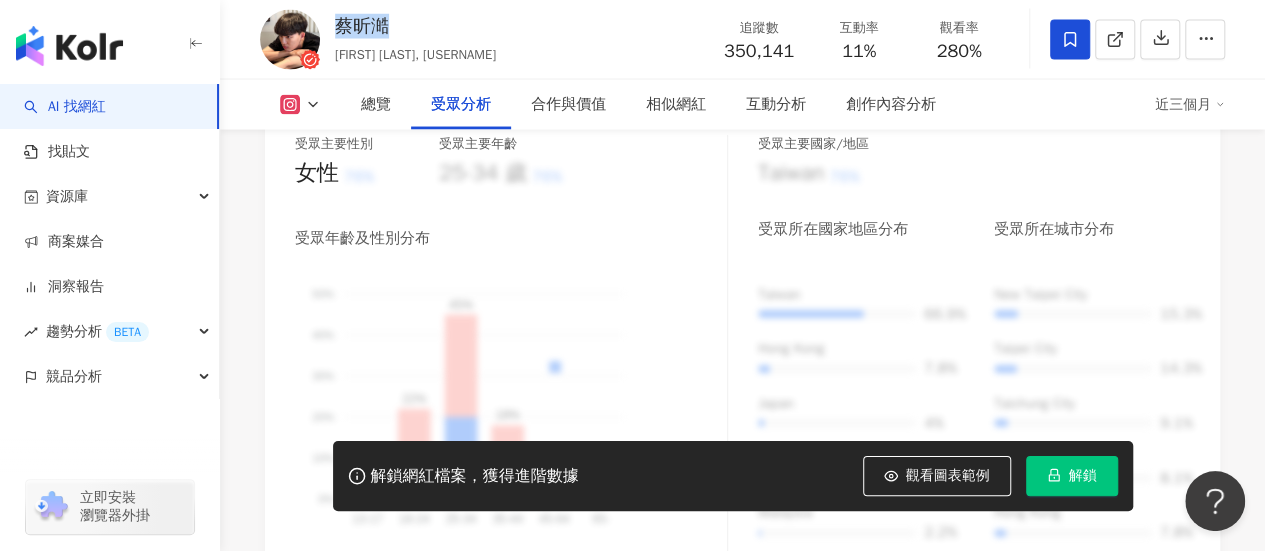 click on "解鎖" at bounding box center (1072, 476) 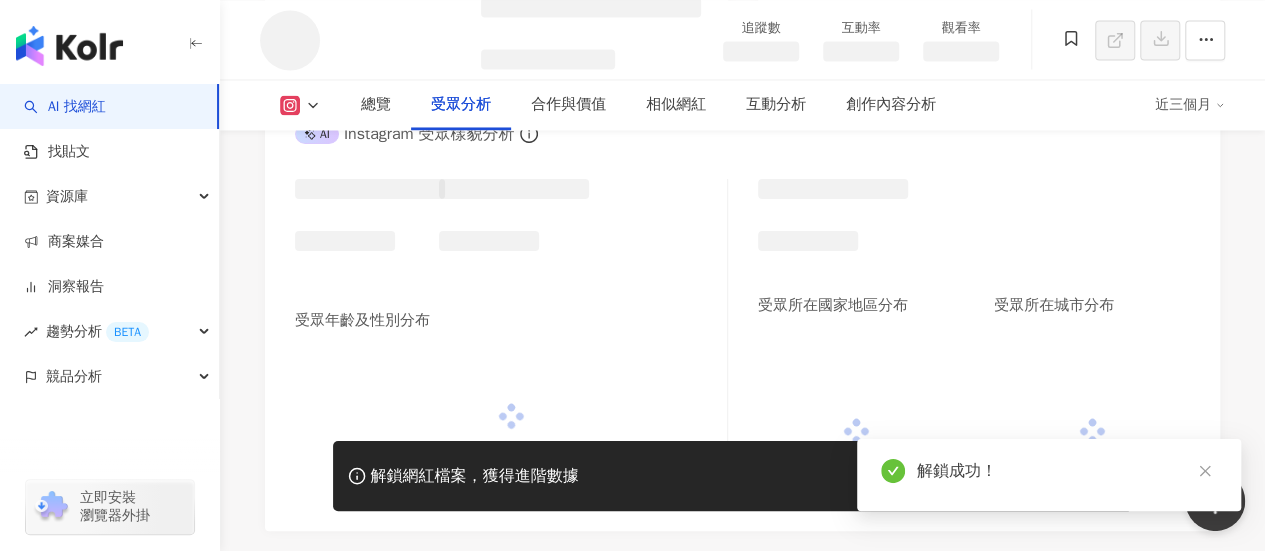 scroll, scrollTop: 1644, scrollLeft: 0, axis: vertical 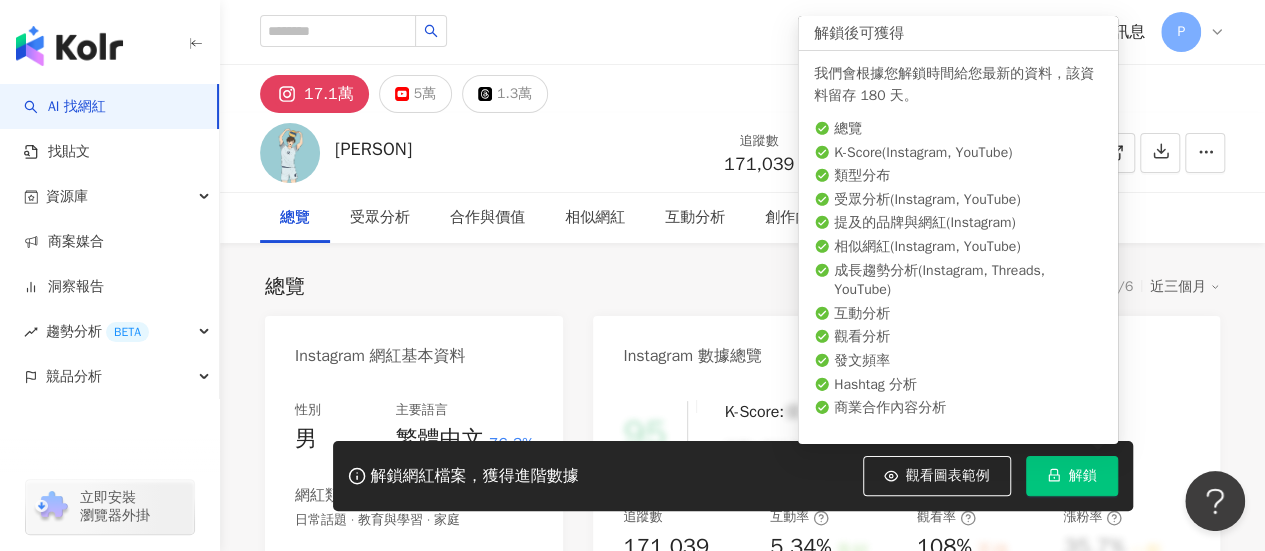 click on "解鎖" at bounding box center [1083, 476] 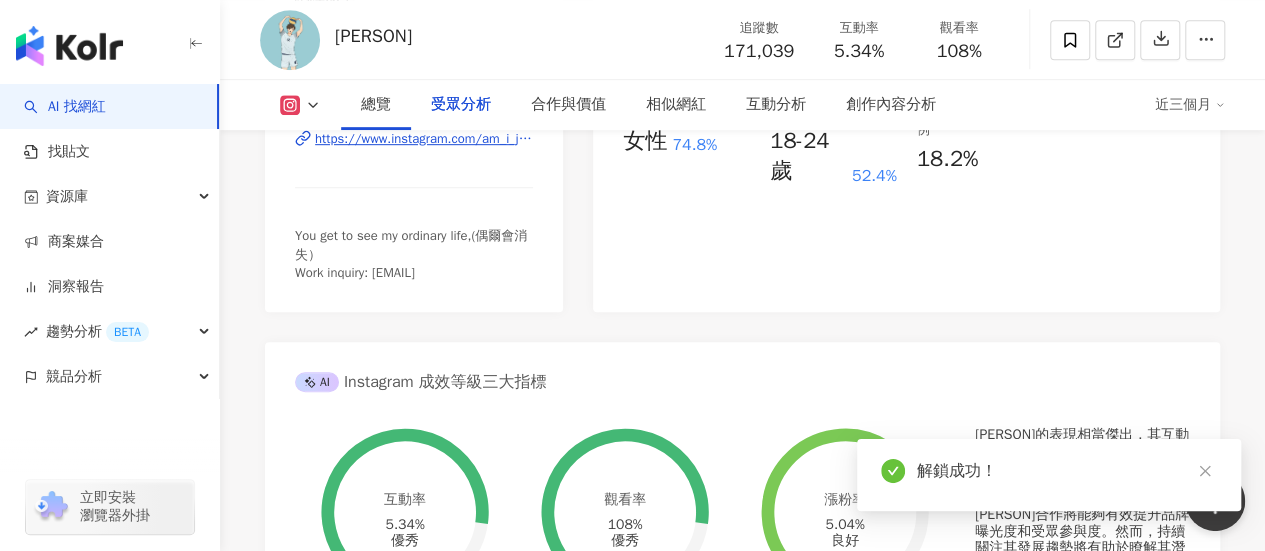 scroll, scrollTop: 2000, scrollLeft: 0, axis: vertical 